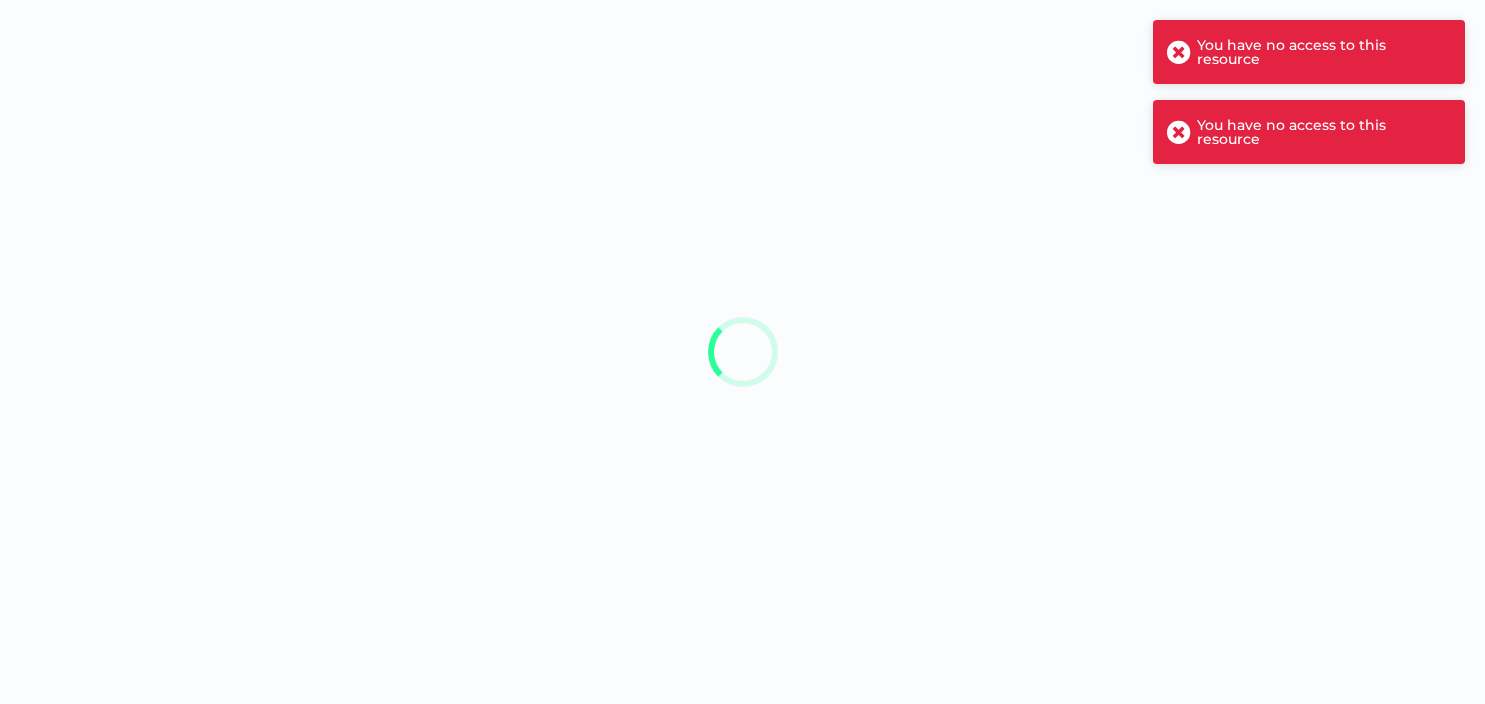 scroll, scrollTop: 0, scrollLeft: 0, axis: both 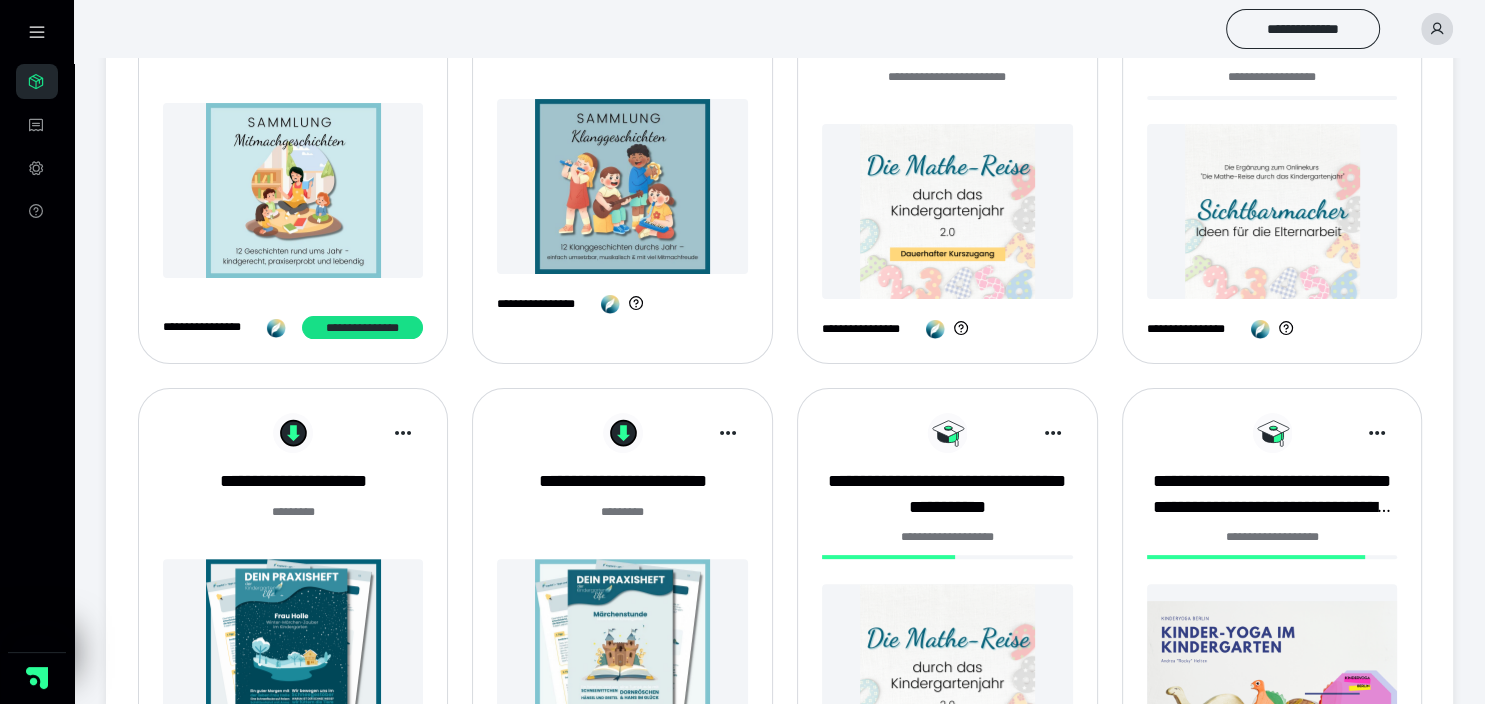 drag, startPoint x: 1479, startPoint y: 694, endPoint x: 855, endPoint y: 444, distance: 672.2172 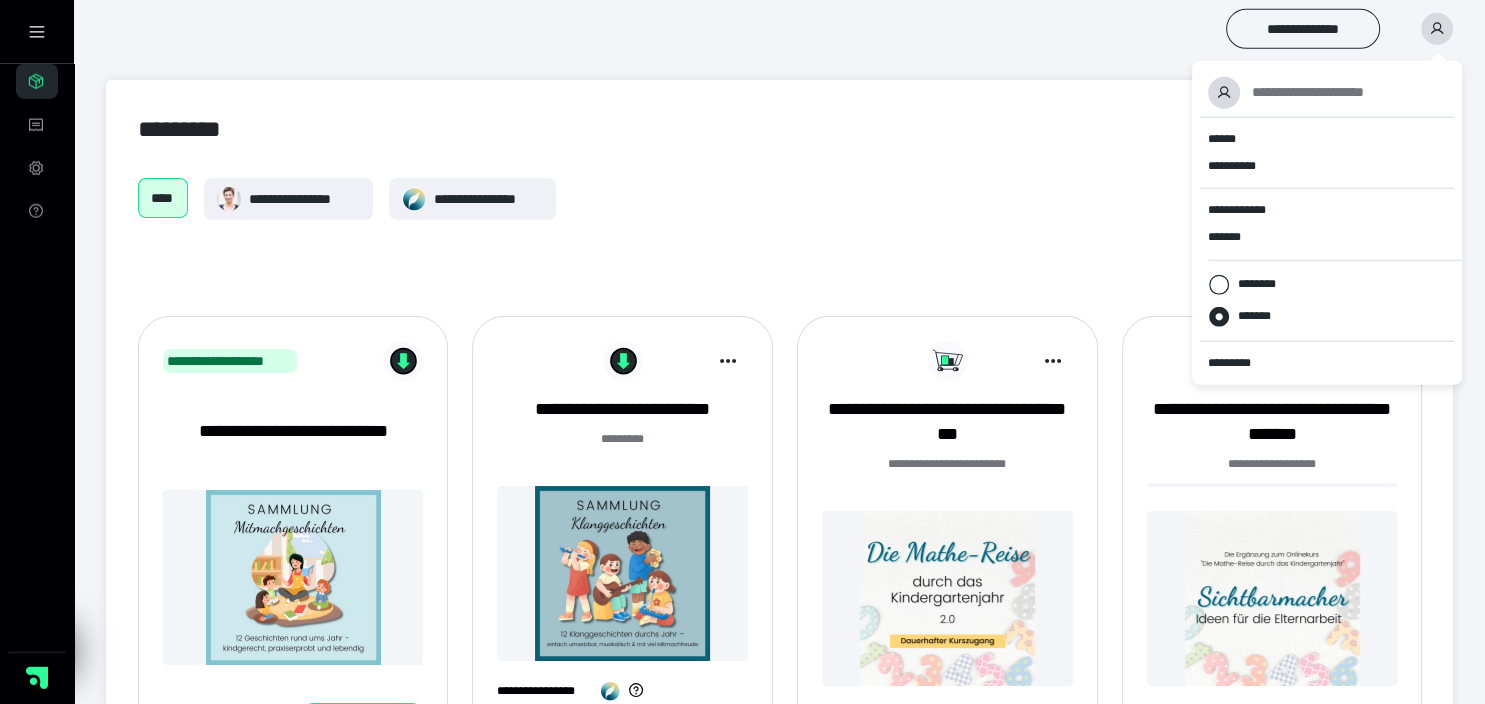 scroll, scrollTop: 0, scrollLeft: 0, axis: both 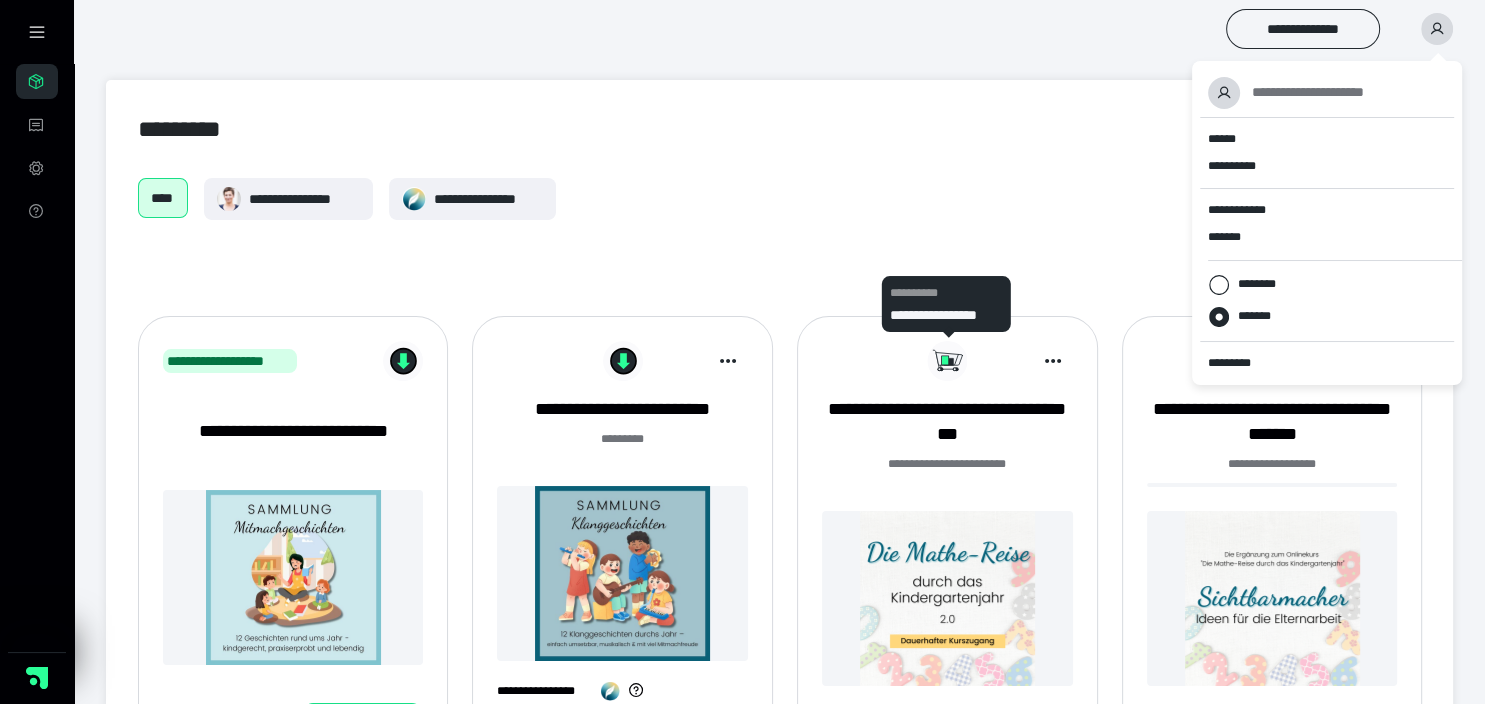 click 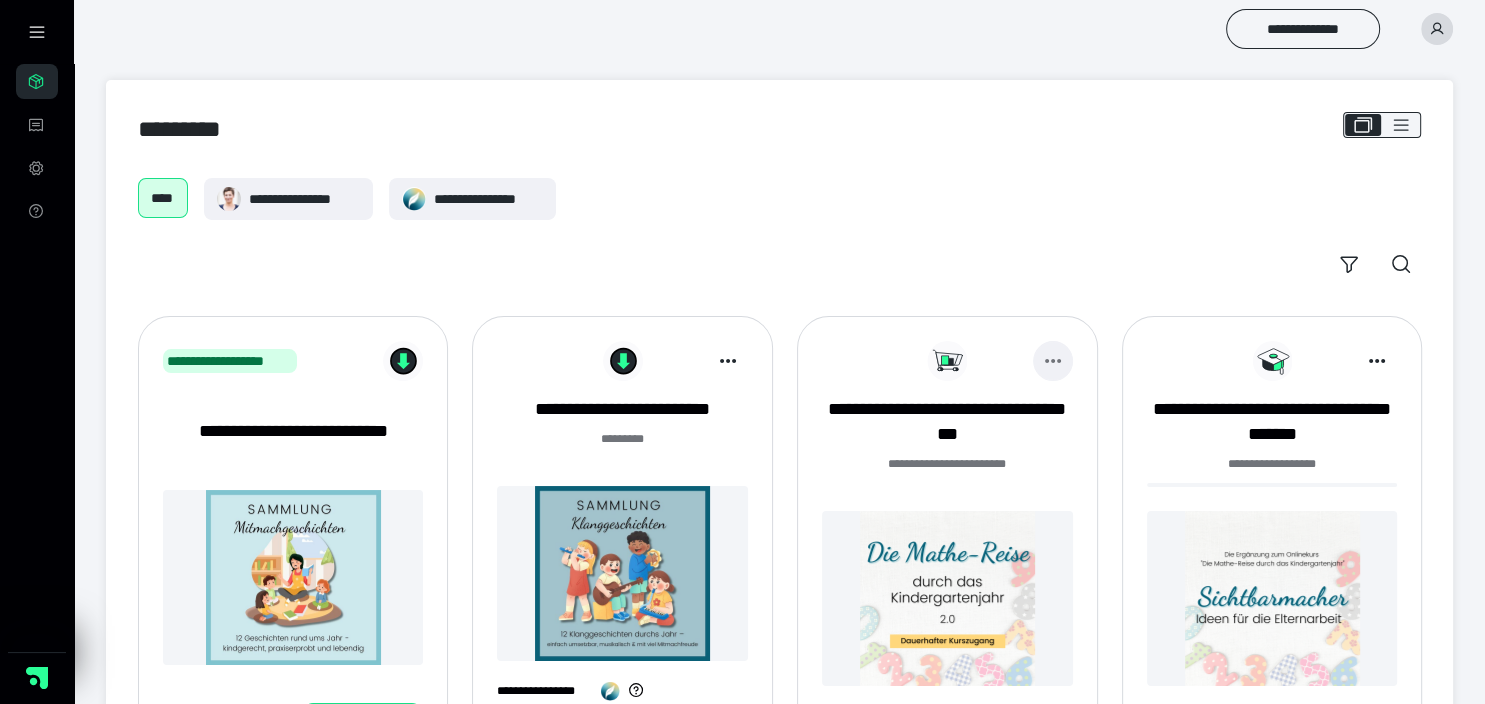 click 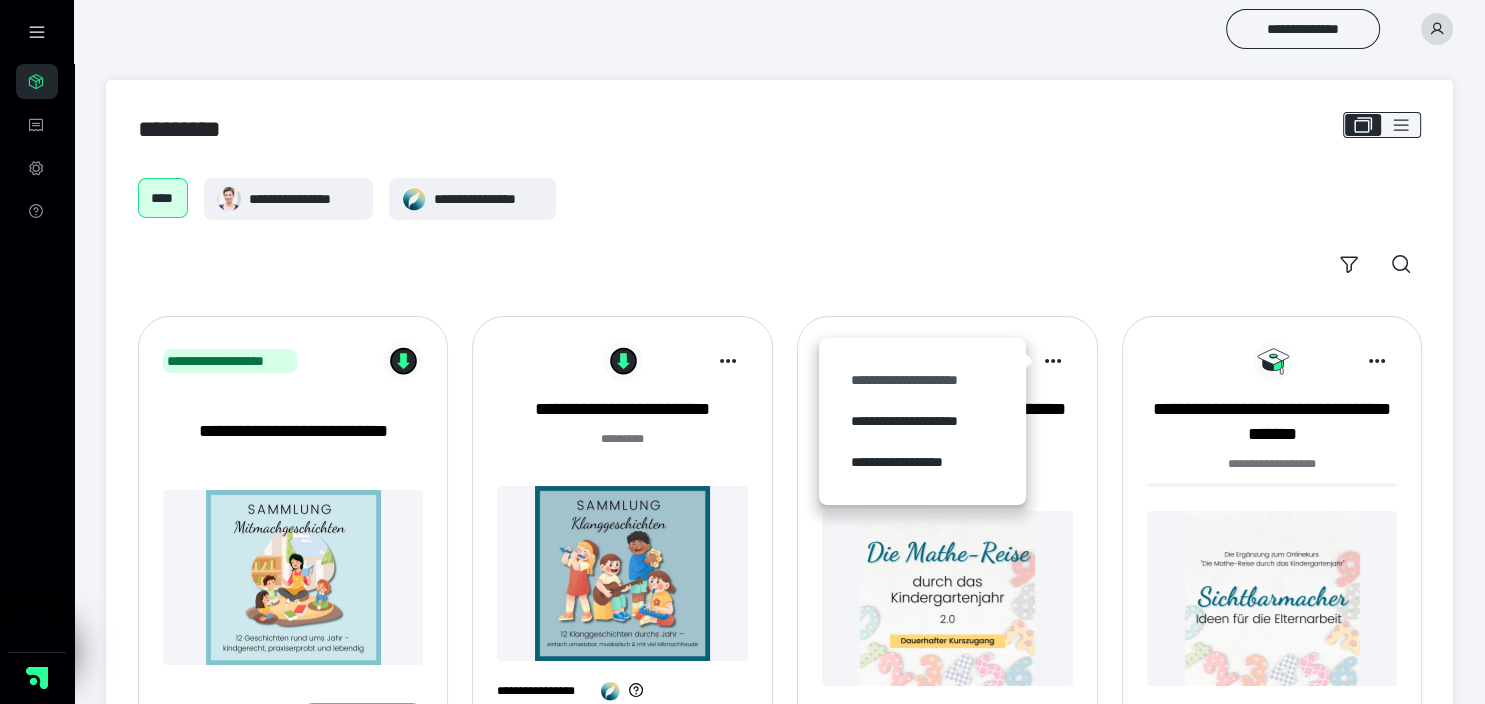 click on "**********" at bounding box center (922, 380) 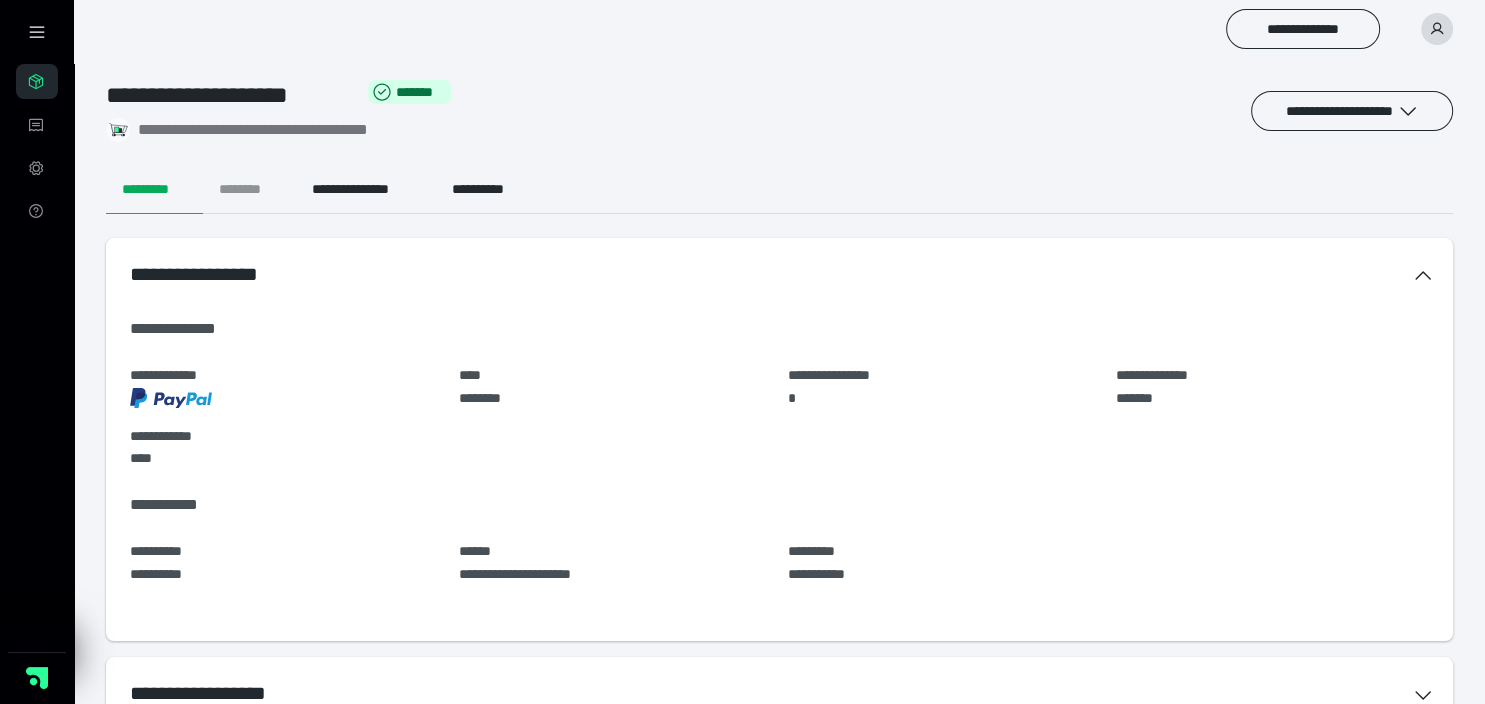 click on "********" at bounding box center [249, 190] 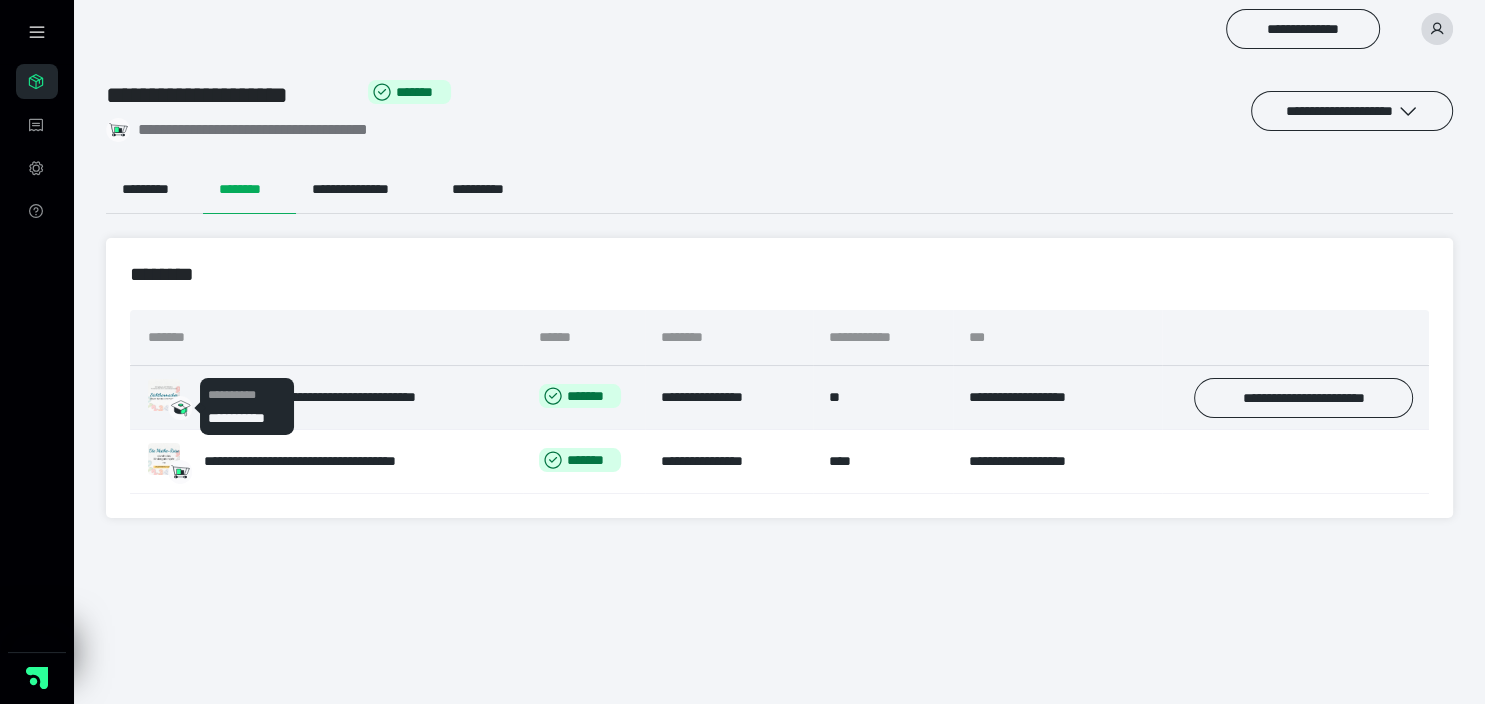 click 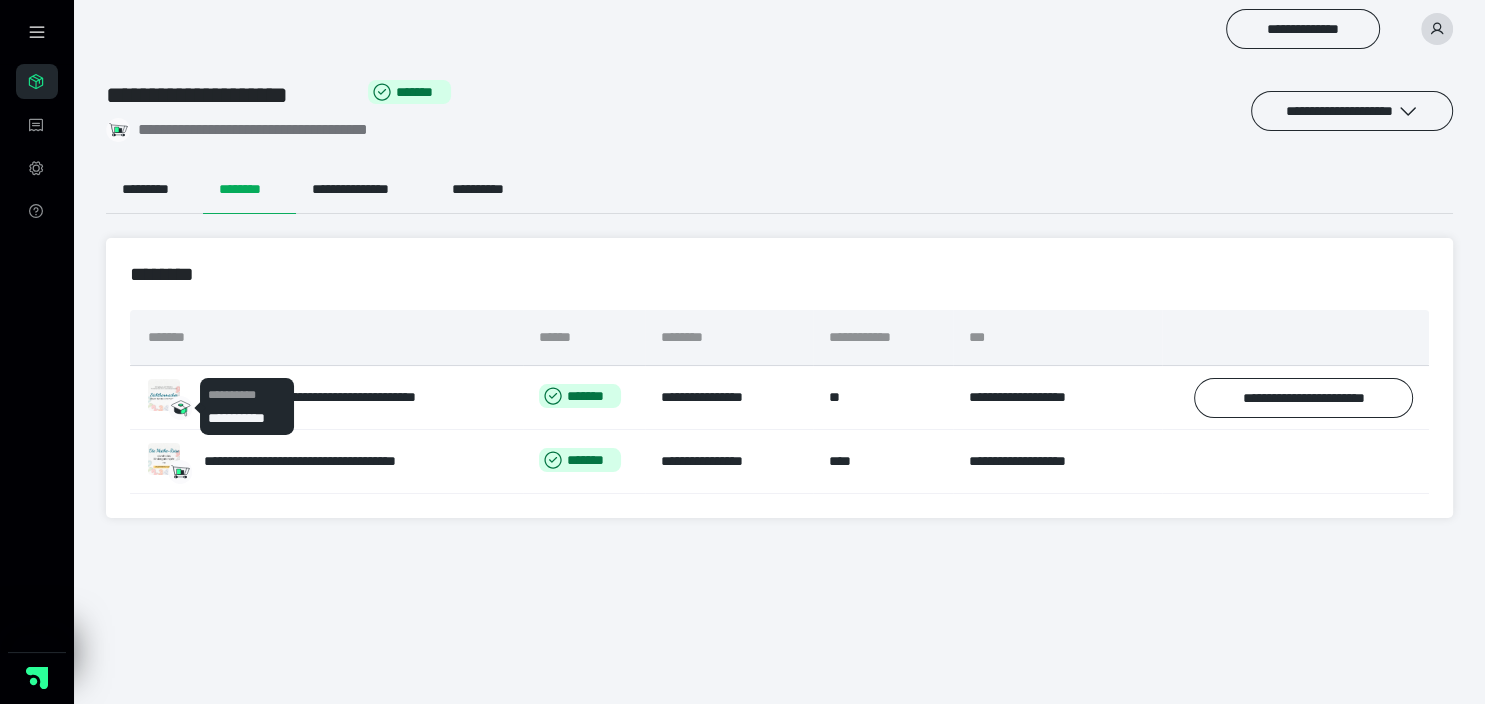 click on "**********" at bounding box center (779, 378) 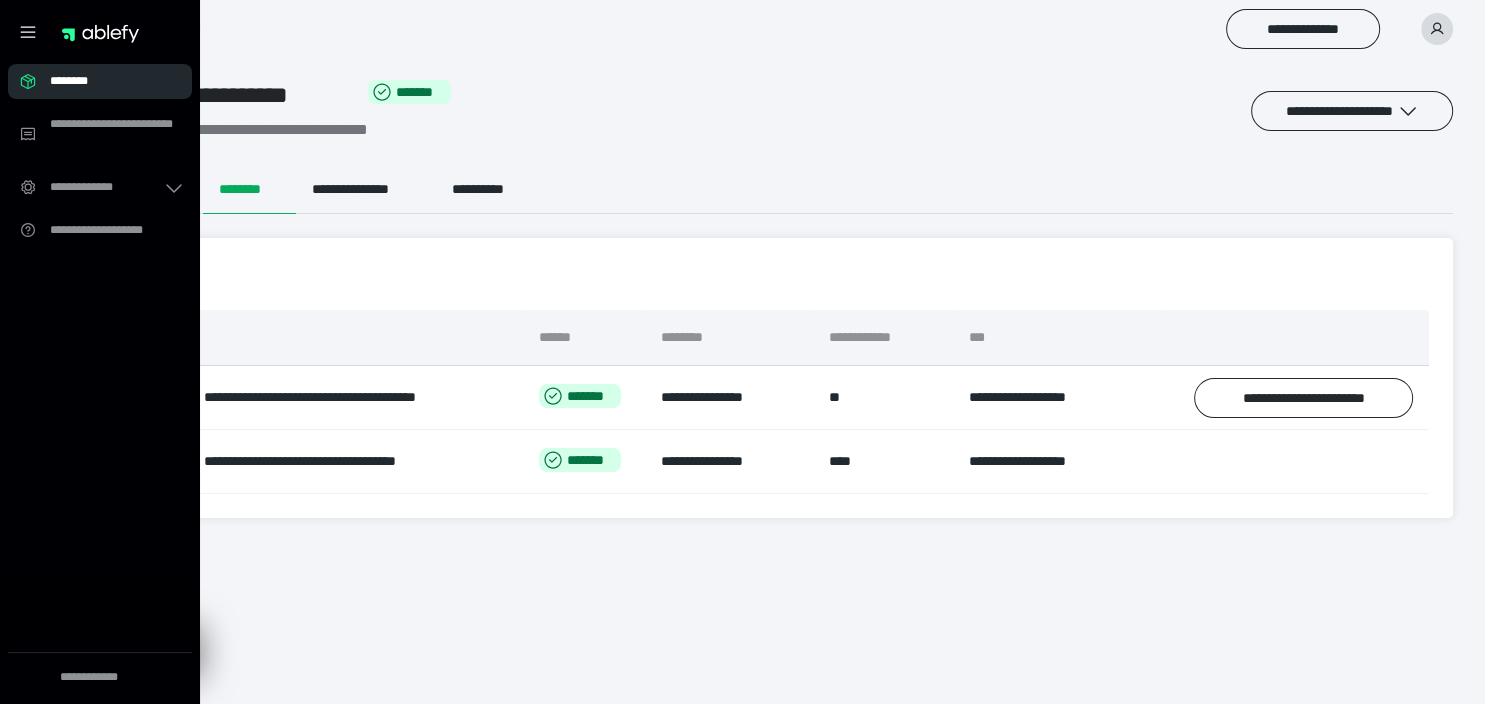 click on "********" at bounding box center (106, 81) 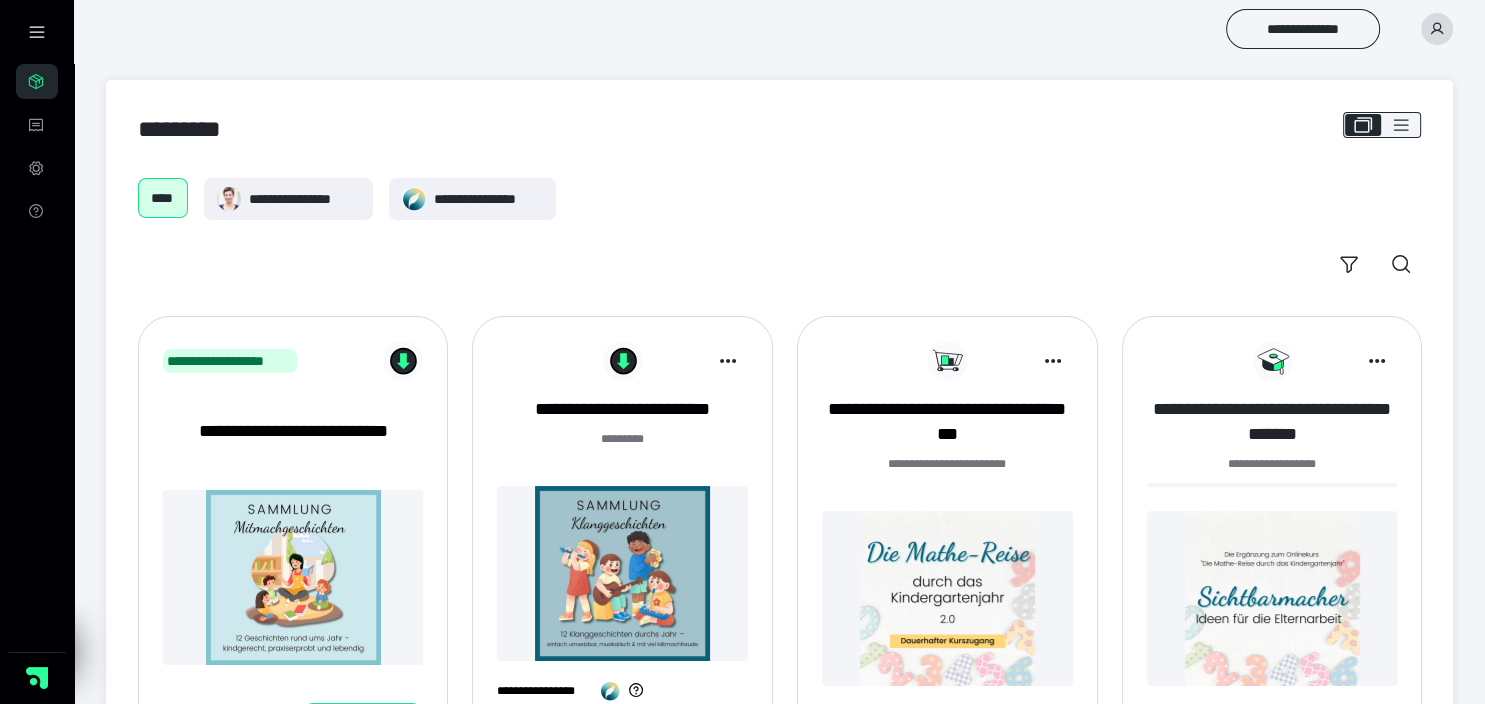 click on "**********" at bounding box center (1272, 422) 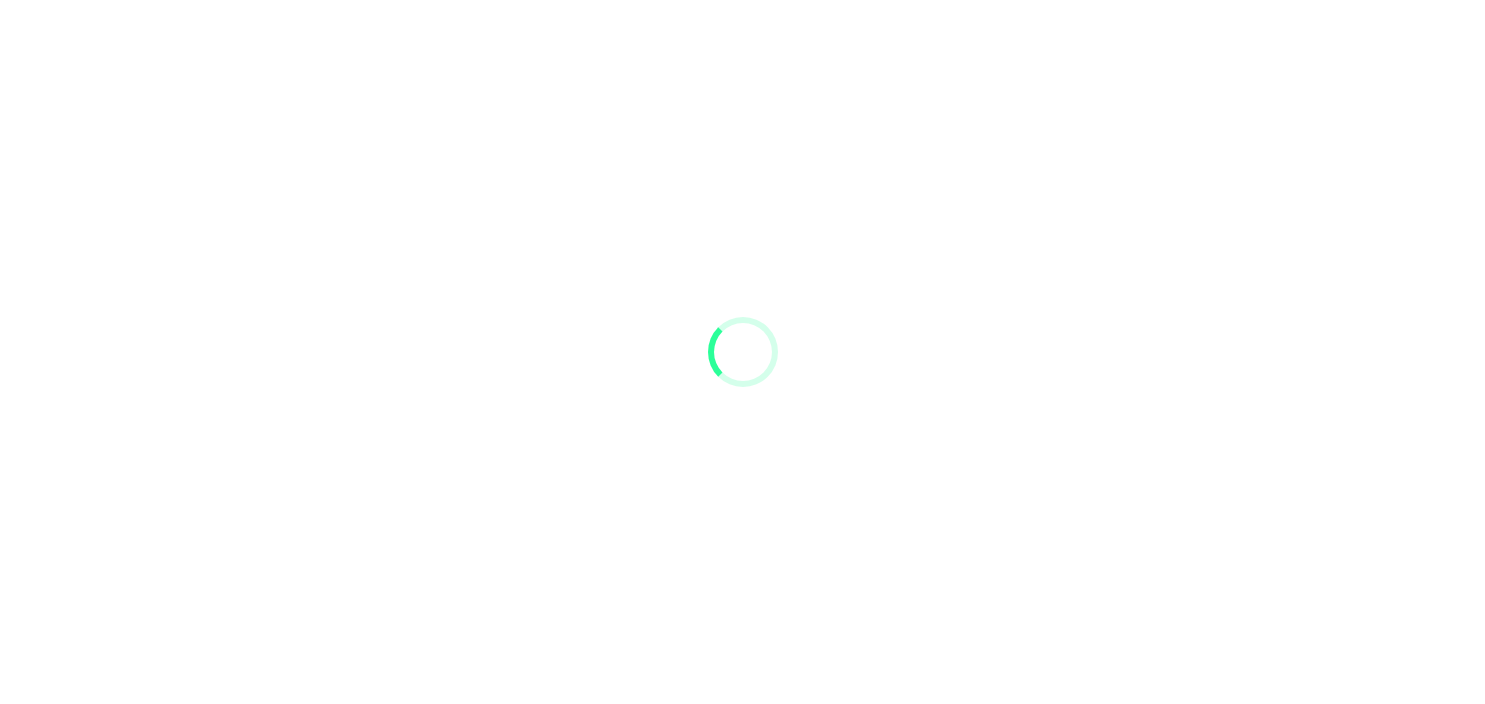 scroll, scrollTop: 0, scrollLeft: 0, axis: both 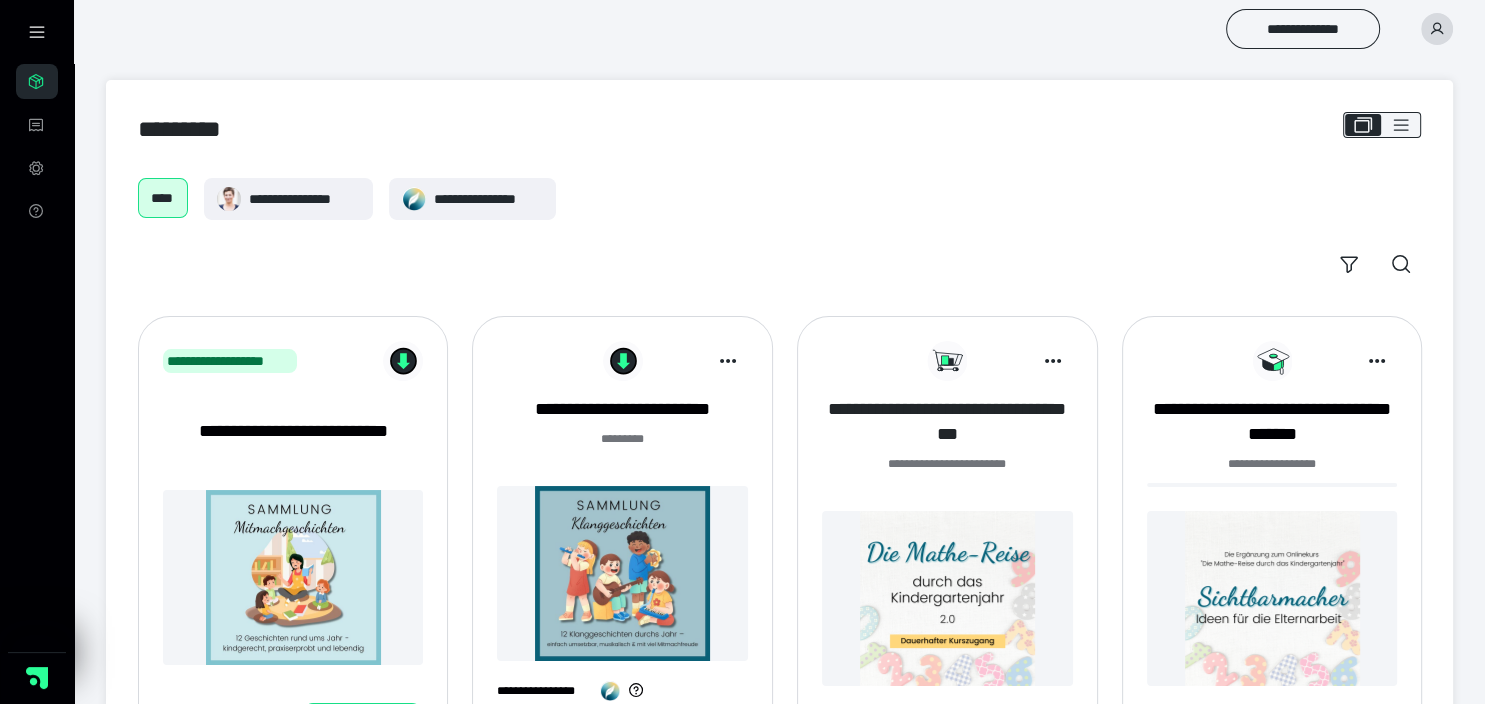 click on "**********" at bounding box center (947, 422) 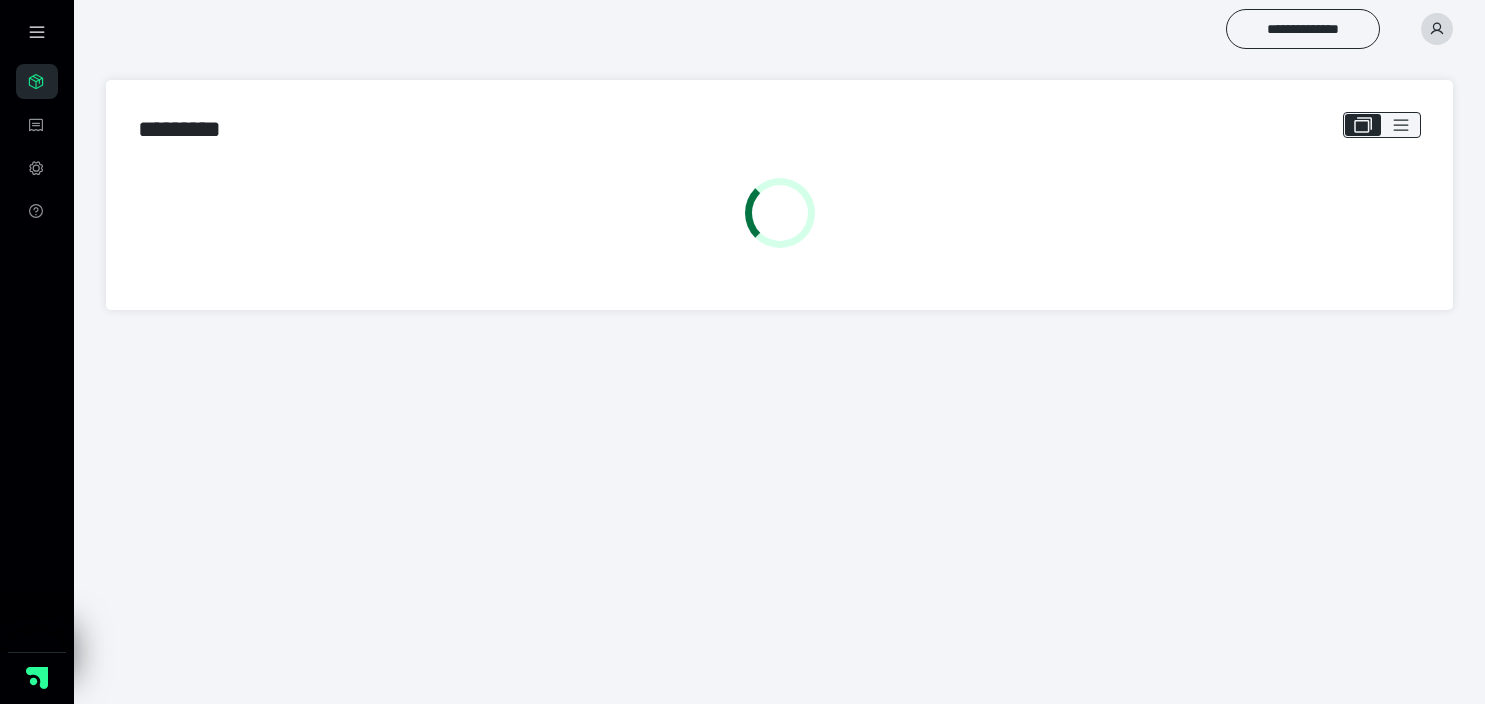scroll, scrollTop: 0, scrollLeft: 0, axis: both 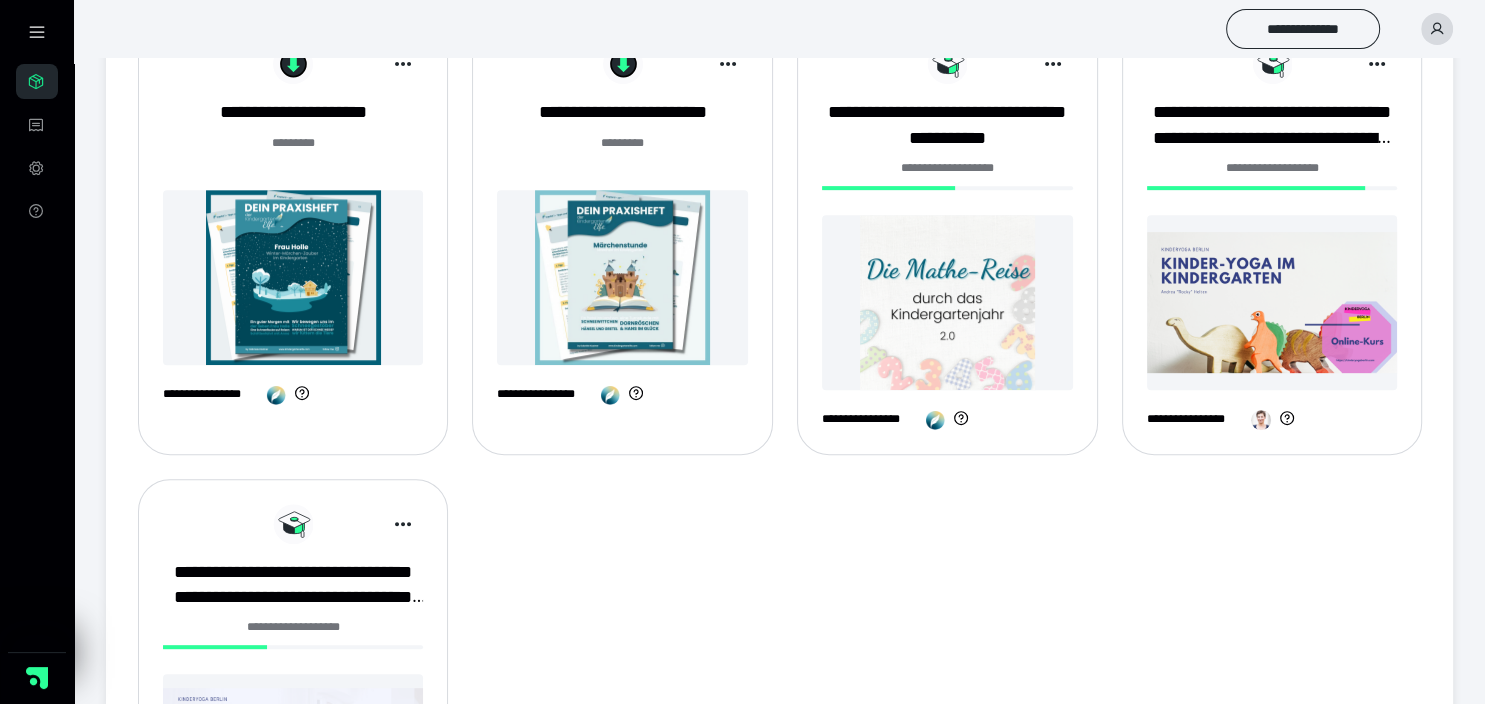 click at bounding box center [947, 302] 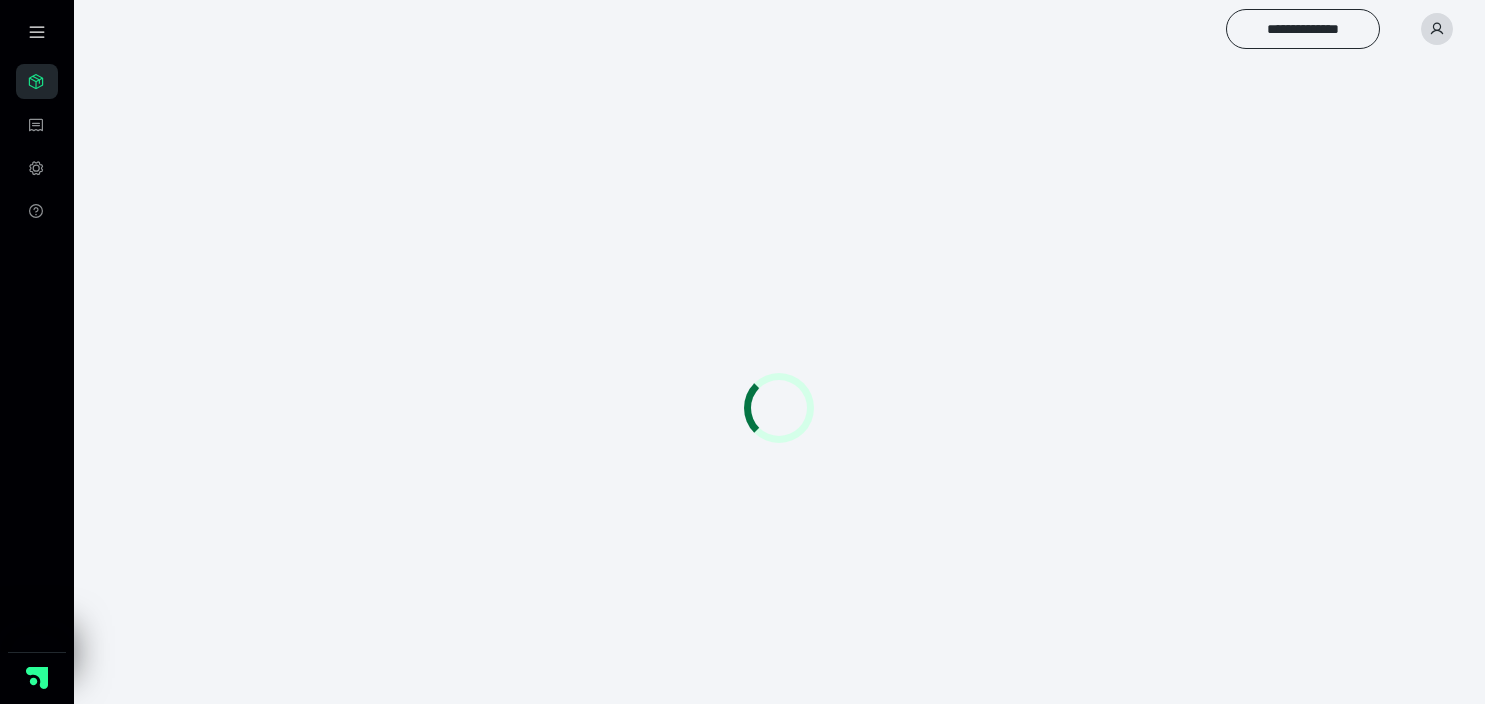 scroll, scrollTop: 0, scrollLeft: 0, axis: both 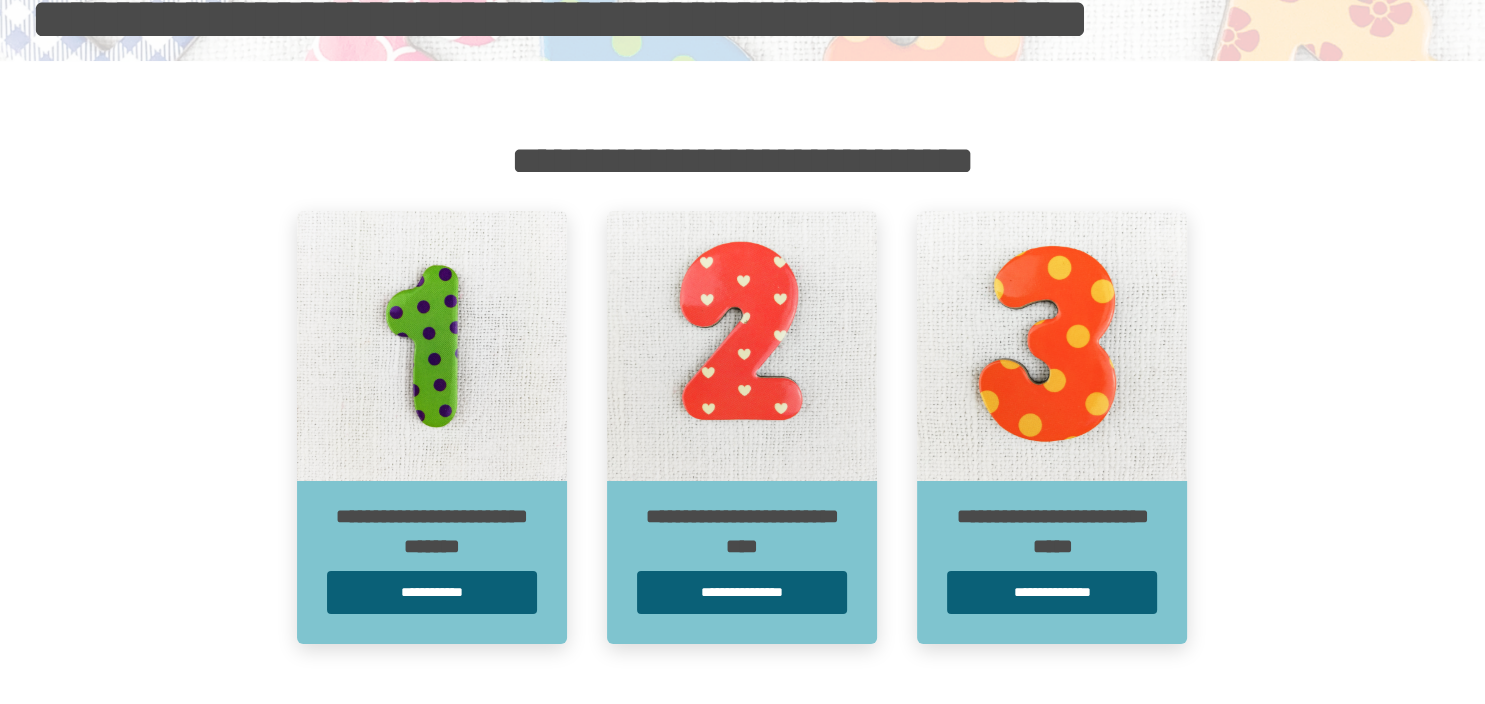 drag, startPoint x: 1476, startPoint y: 693, endPoint x: 1172, endPoint y: 629, distance: 310.66382 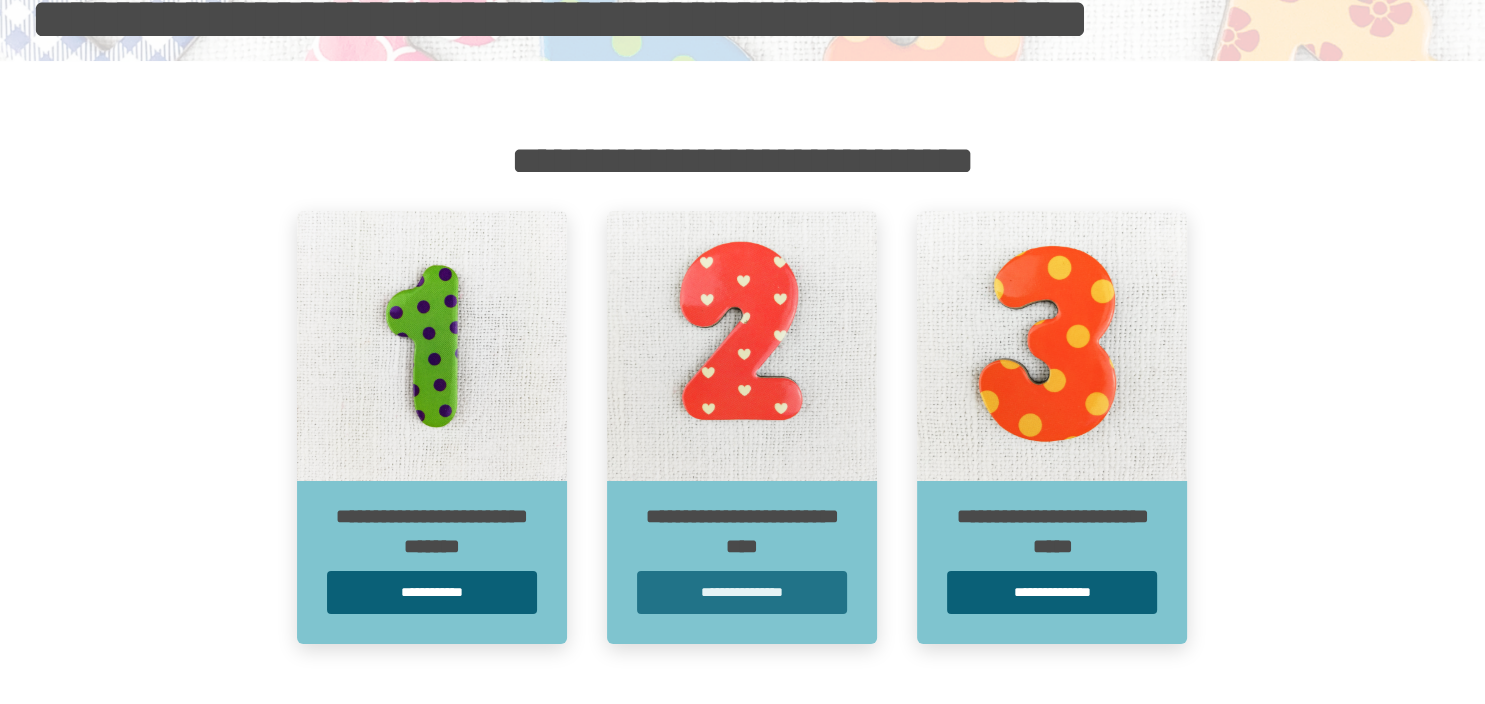 click on "**********" at bounding box center [742, 592] 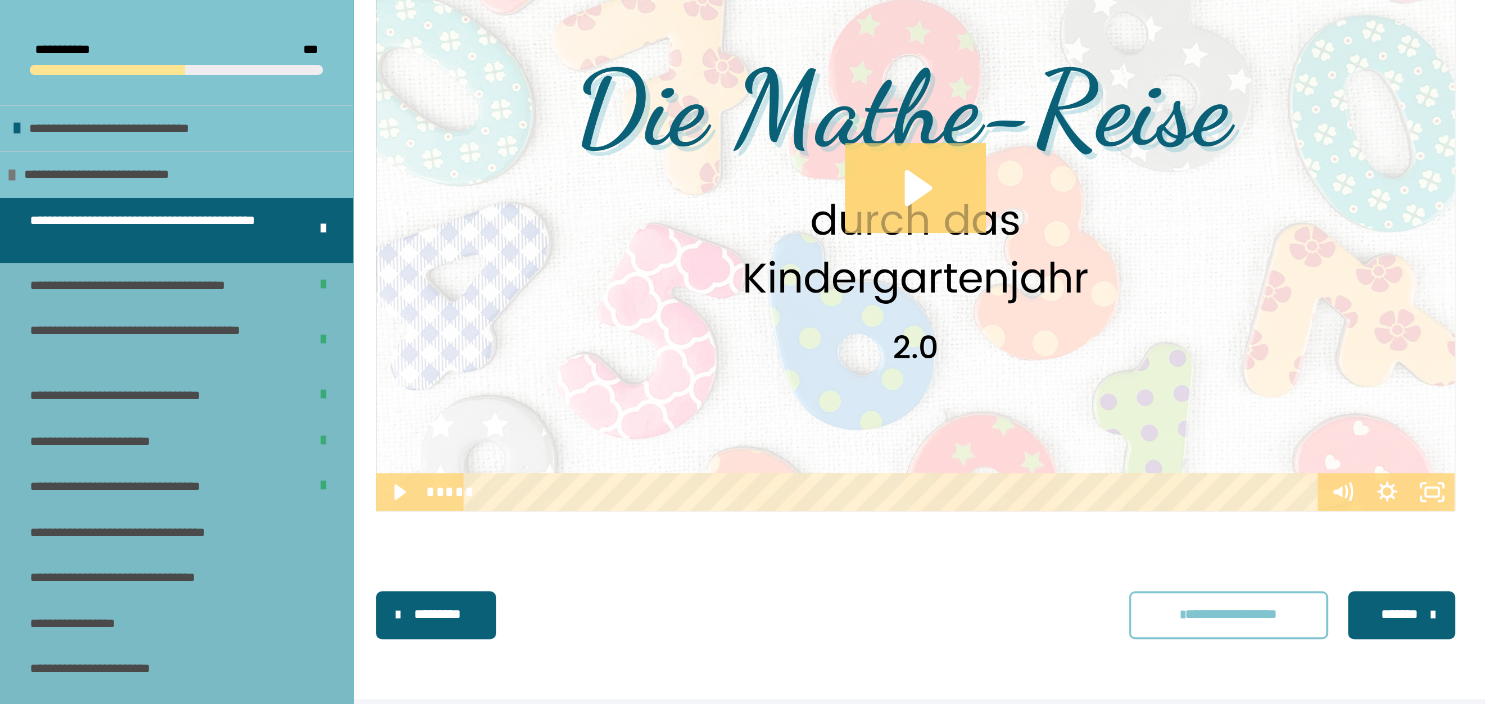 scroll, scrollTop: 789, scrollLeft: 0, axis: vertical 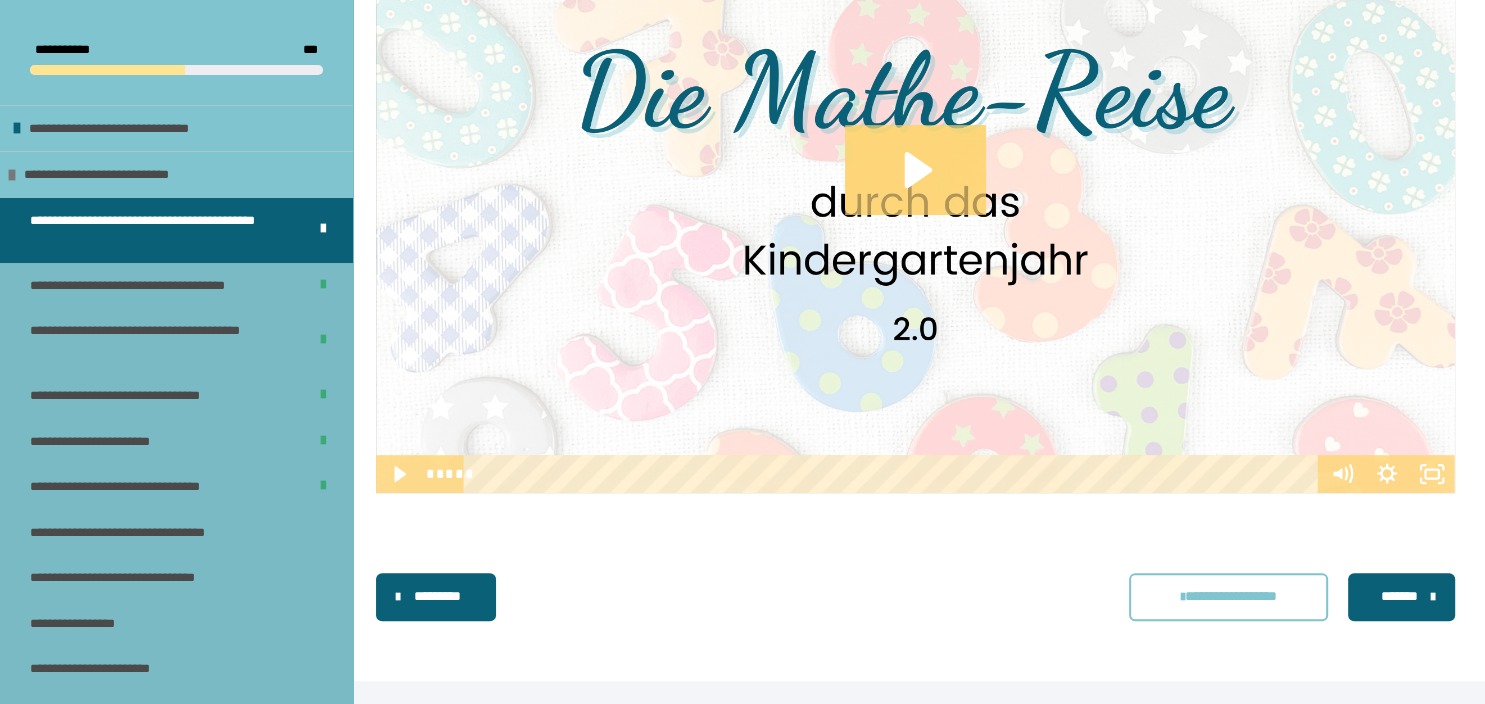 drag, startPoint x: 1475, startPoint y: 701, endPoint x: 1306, endPoint y: 421, distance: 327.04892 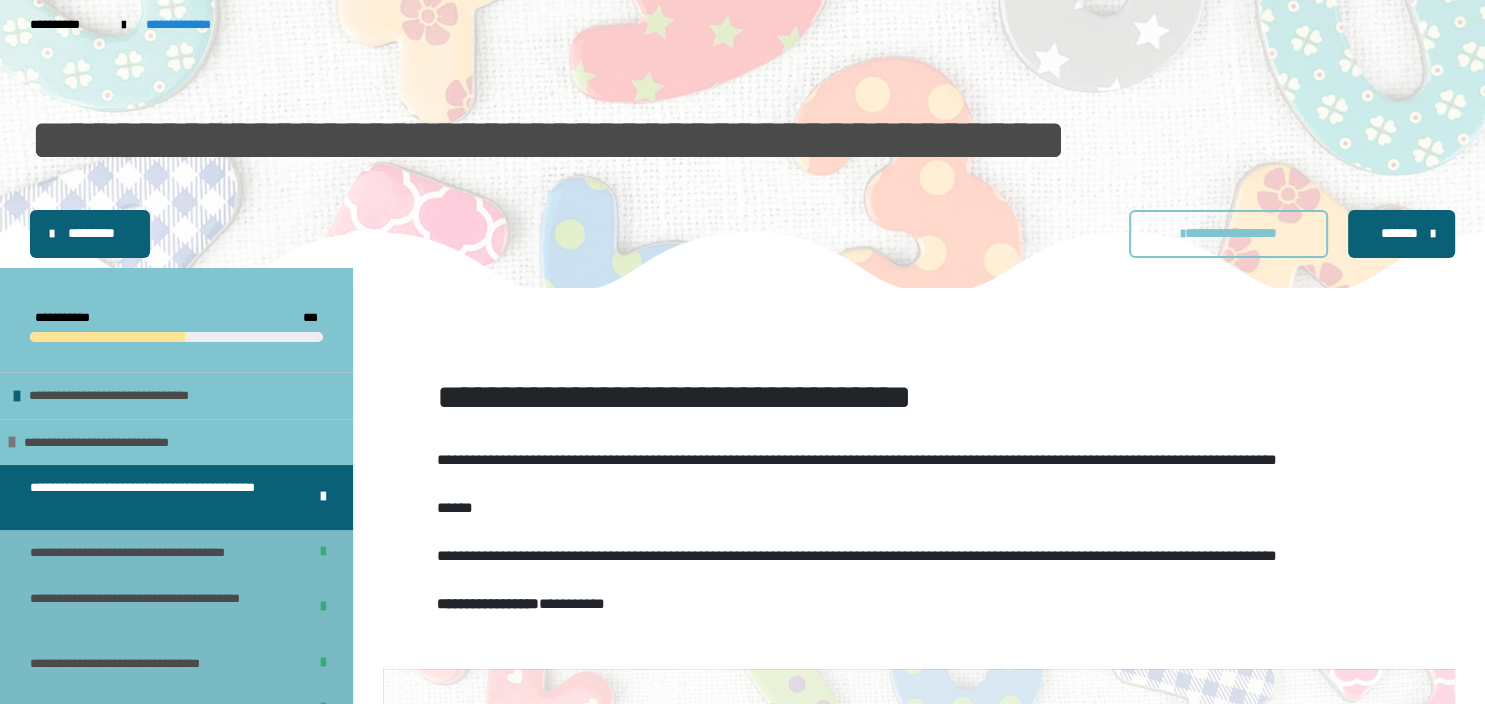 scroll, scrollTop: 0, scrollLeft: 0, axis: both 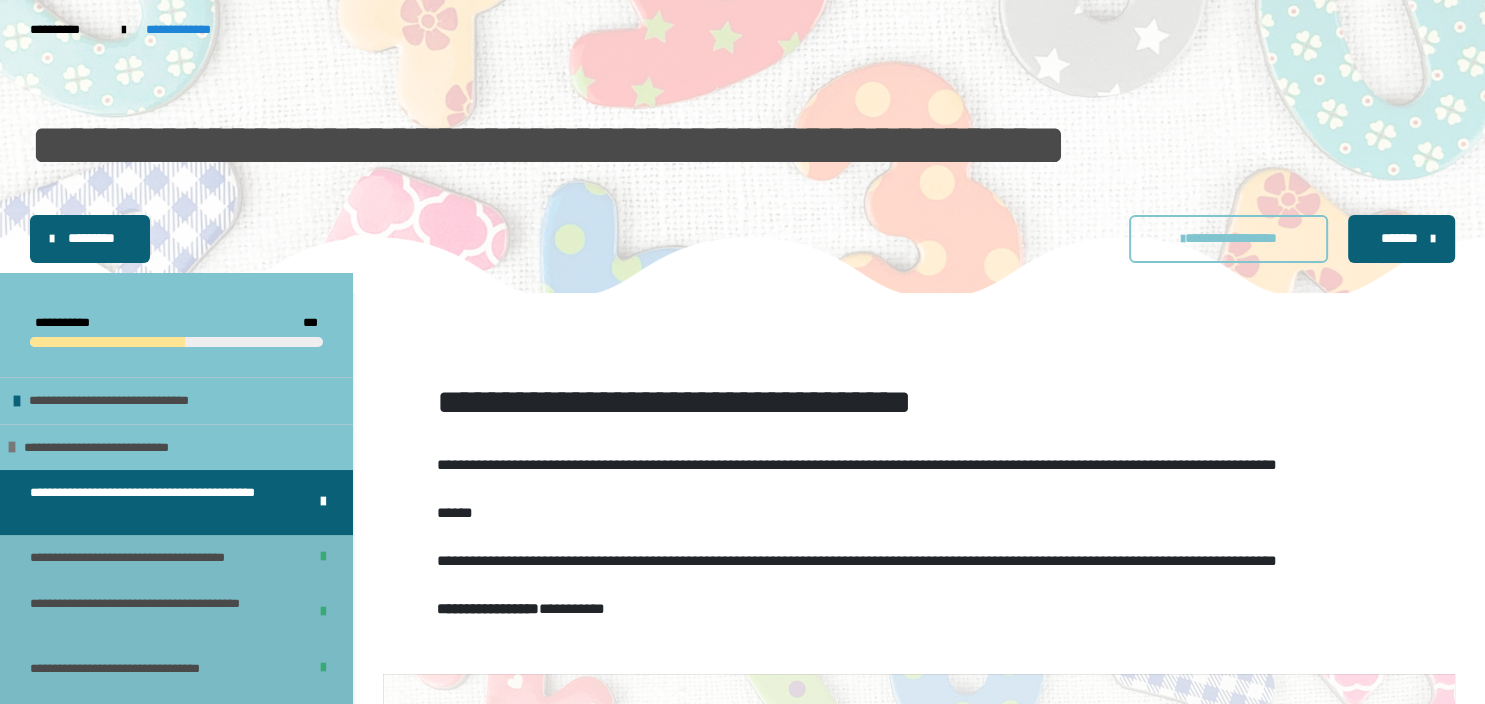 drag, startPoint x: 1478, startPoint y: 2, endPoint x: 1180, endPoint y: 170, distance: 342.09357 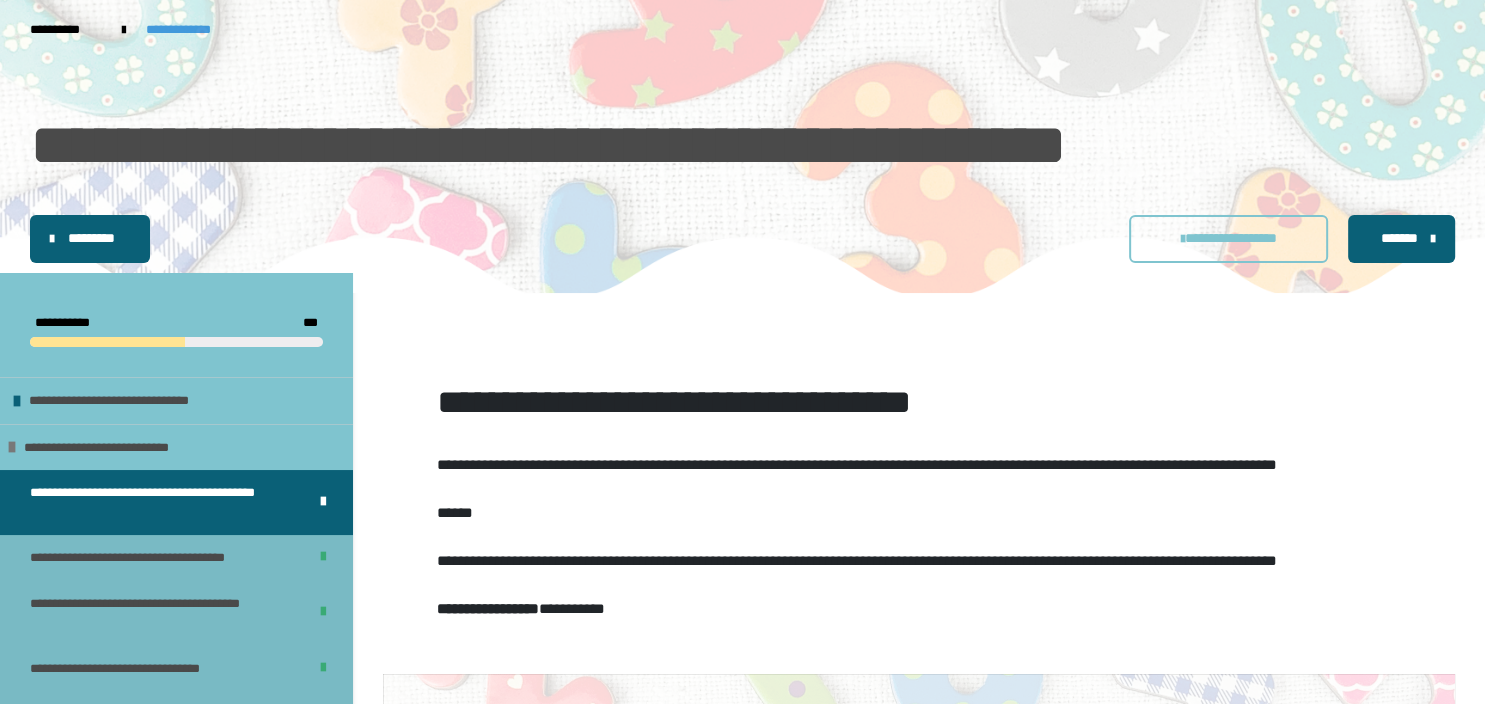 click on "**********" at bounding box center [190, 30] 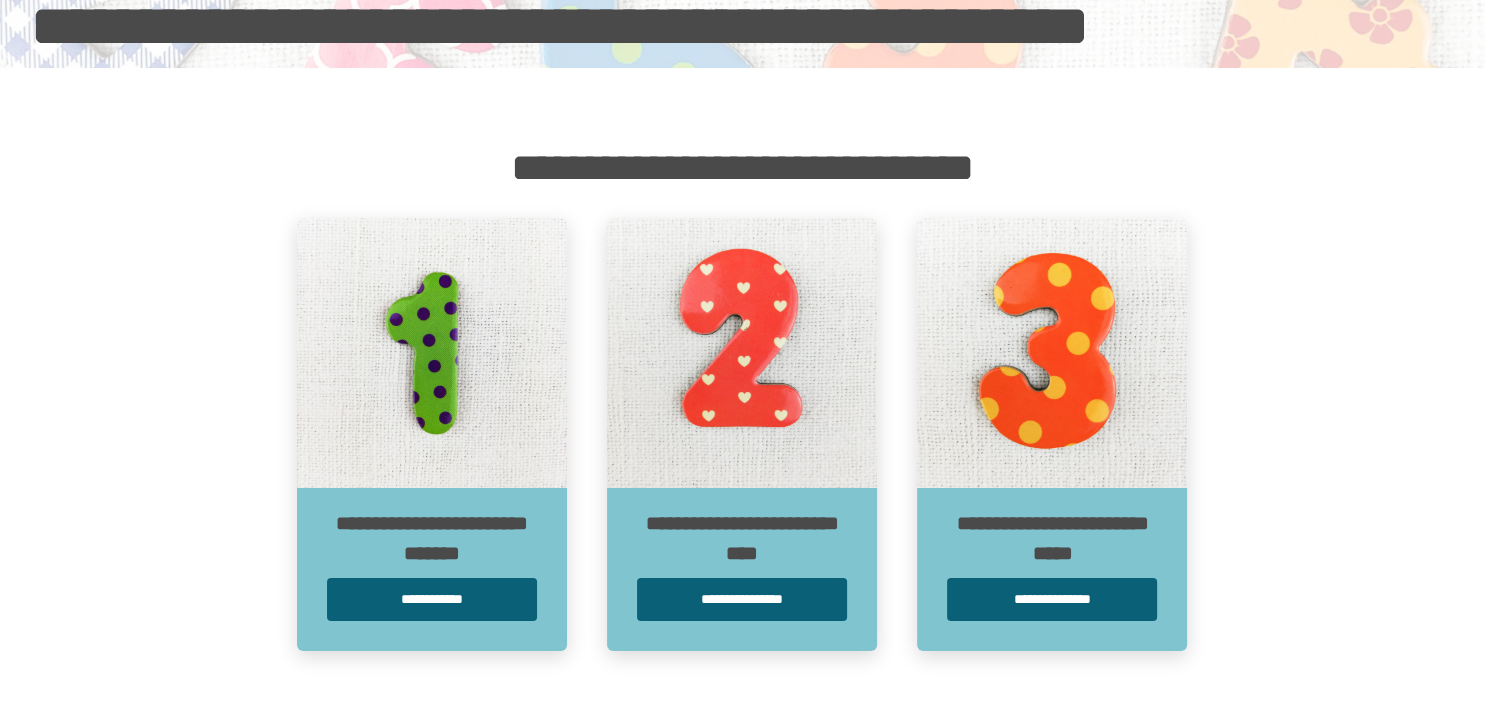 scroll, scrollTop: 219, scrollLeft: 0, axis: vertical 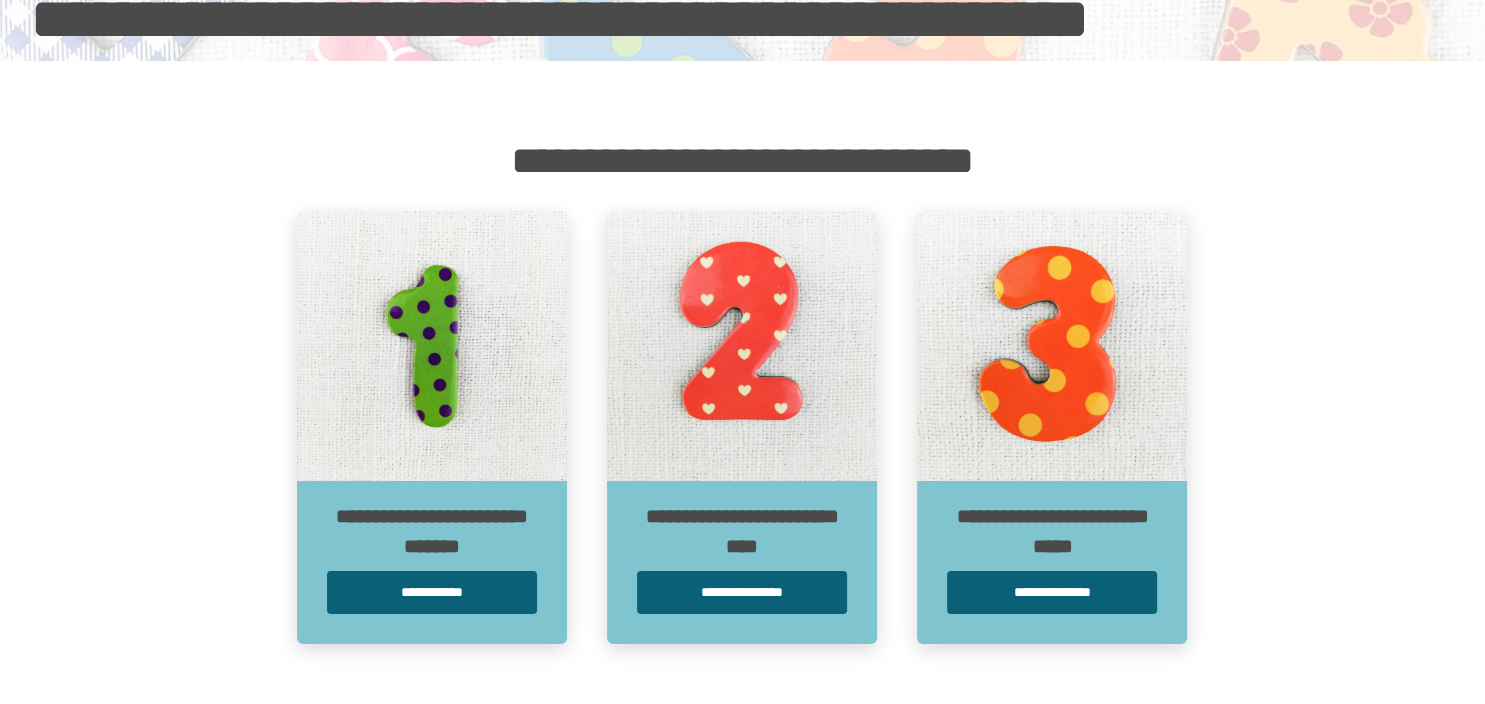 drag, startPoint x: 1479, startPoint y: 692, endPoint x: 774, endPoint y: 599, distance: 711.1076 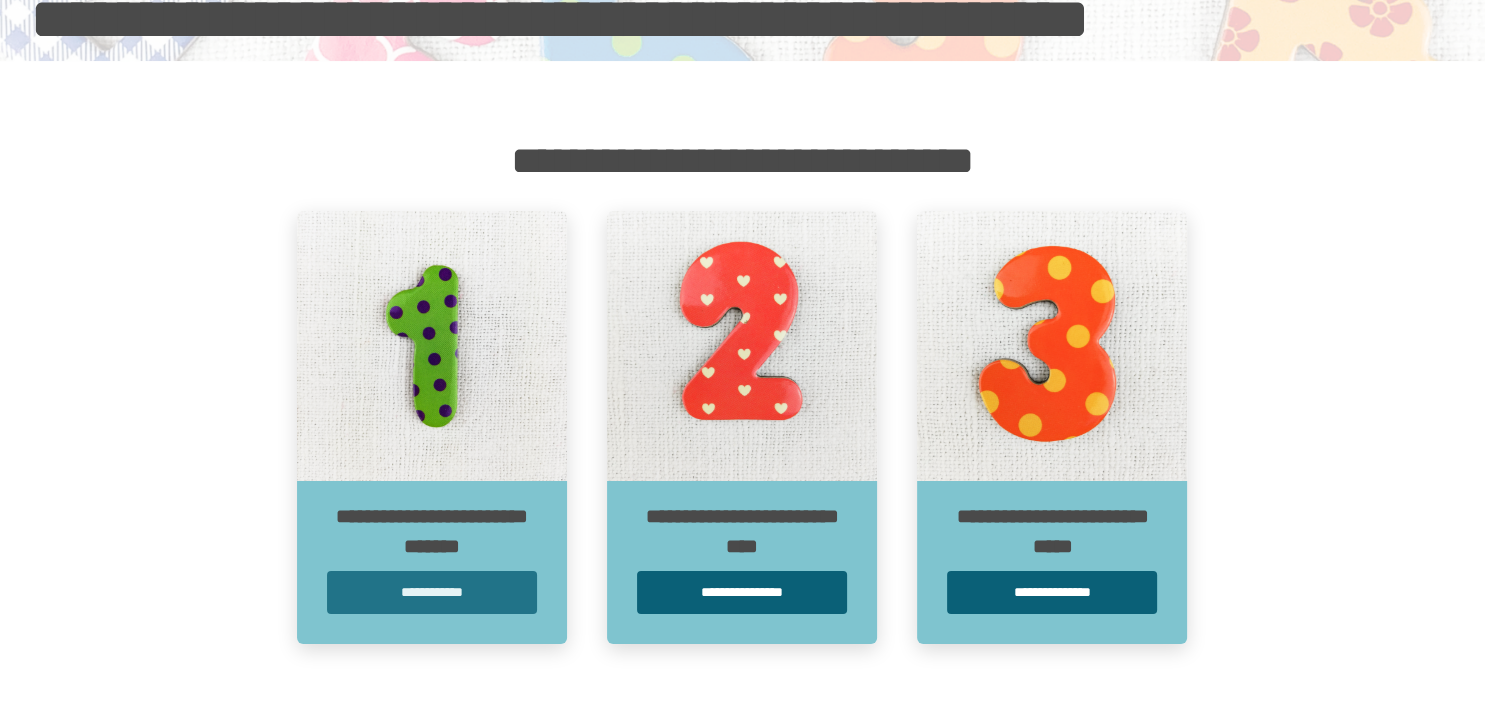 click on "**********" at bounding box center [432, 592] 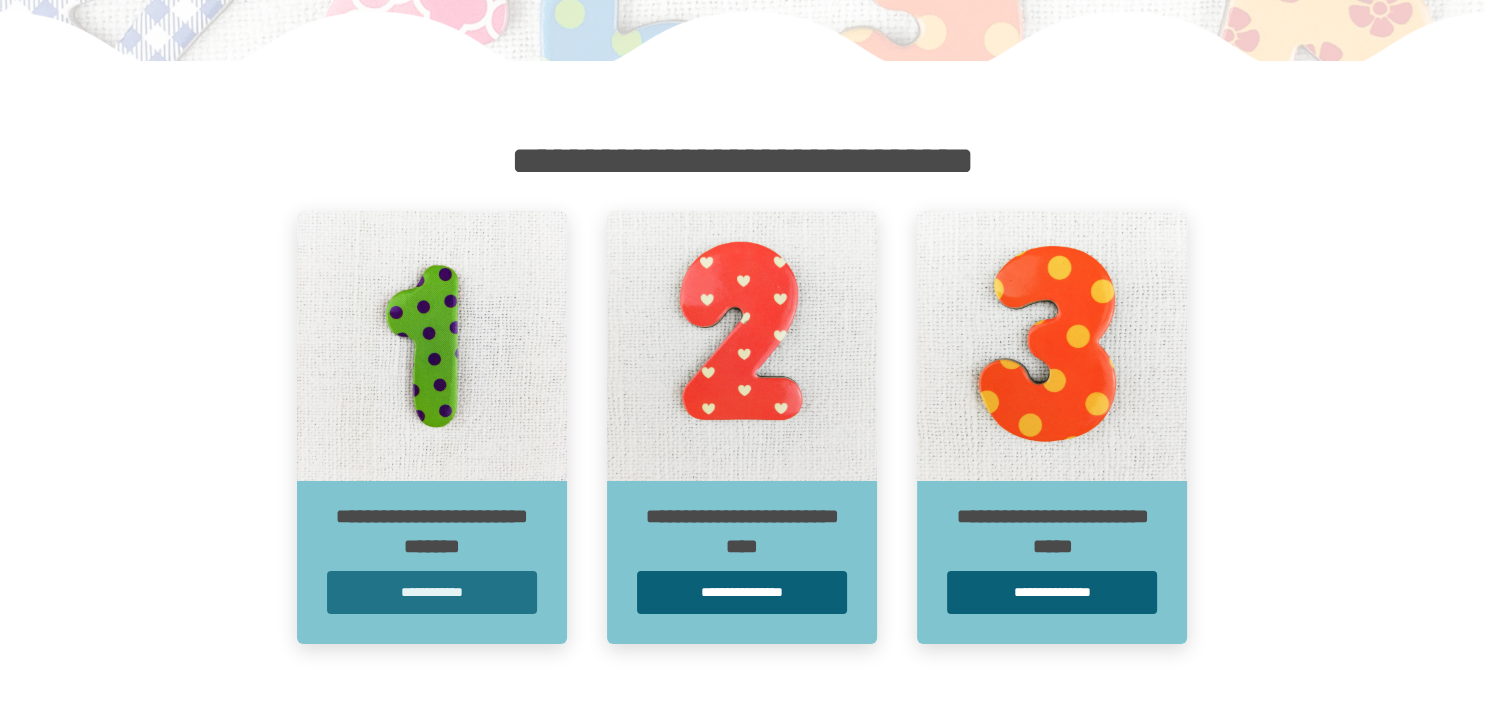 scroll, scrollTop: 0, scrollLeft: 0, axis: both 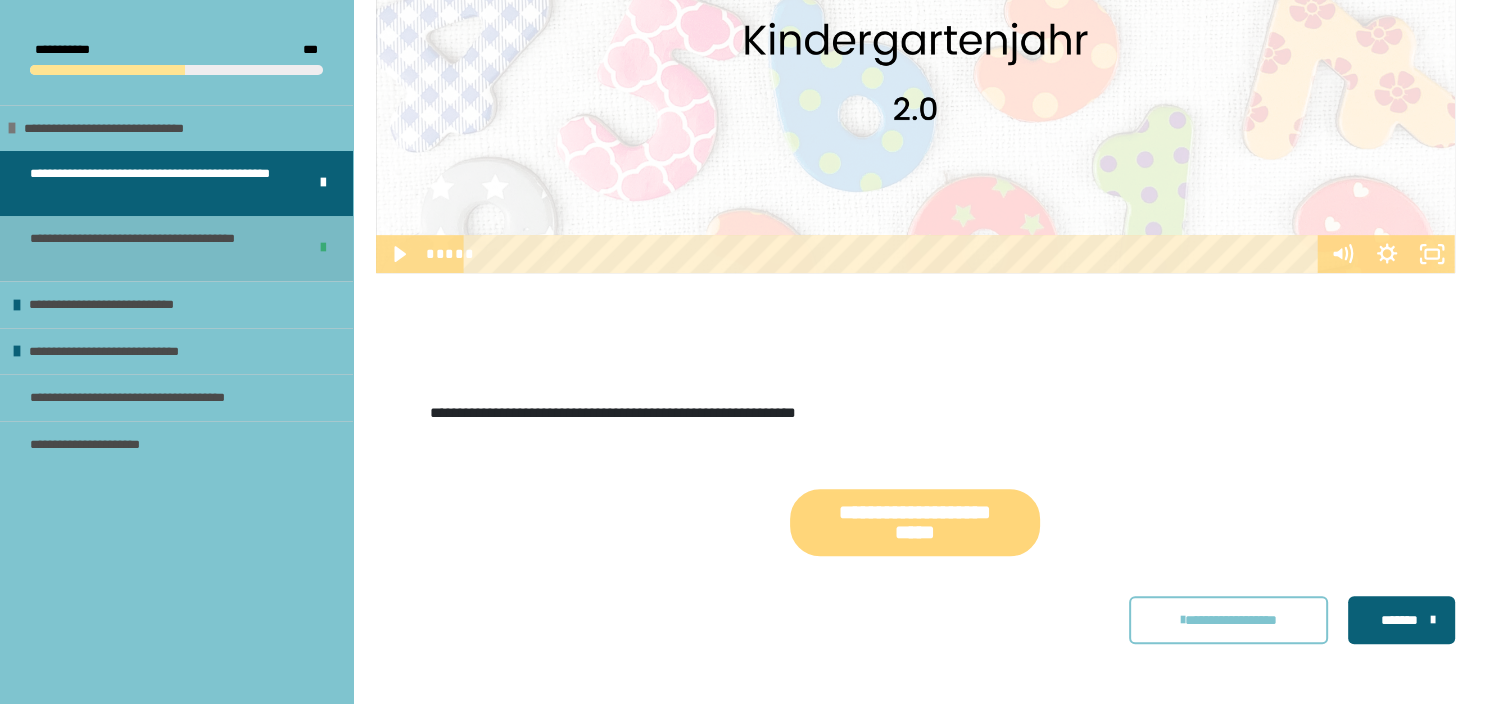 drag, startPoint x: 1475, startPoint y: 695, endPoint x: 1068, endPoint y: 542, distance: 434.808 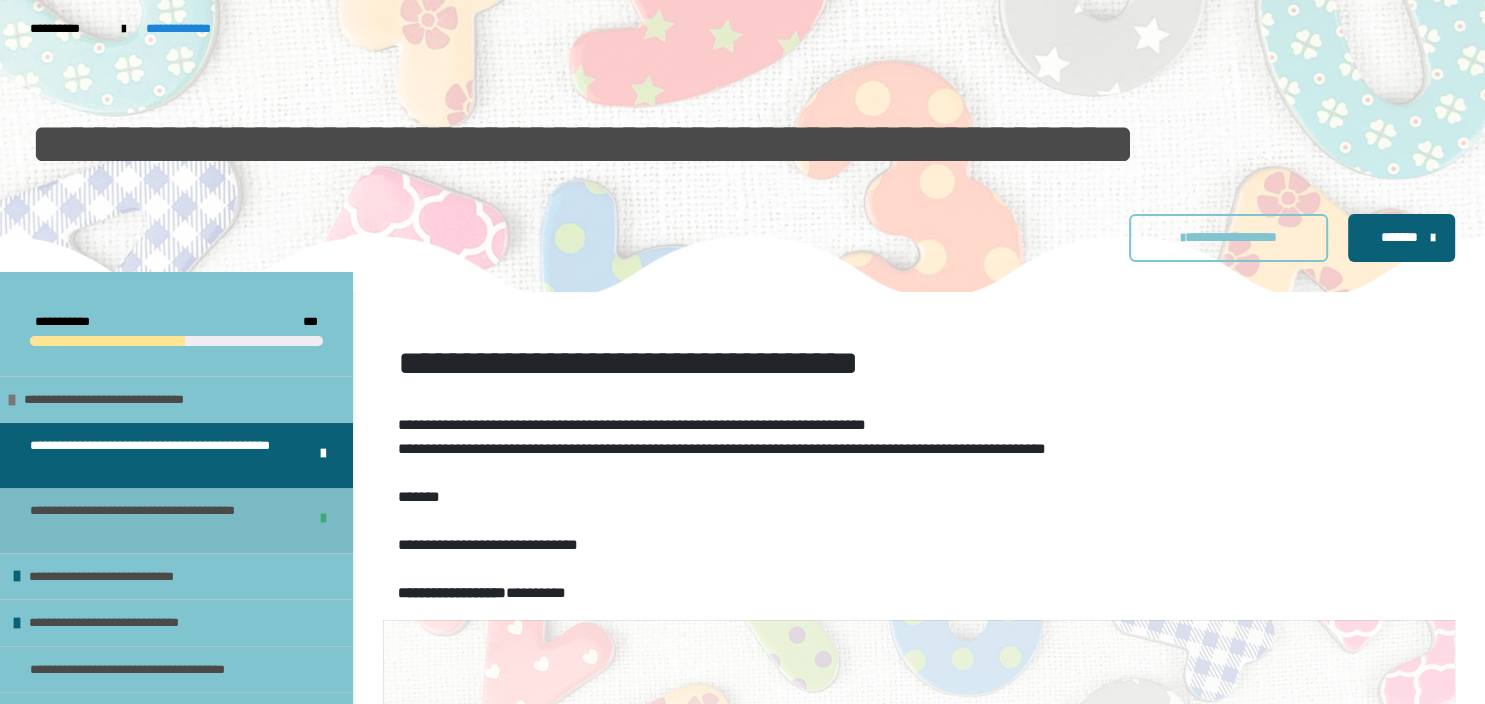 scroll, scrollTop: 0, scrollLeft: 0, axis: both 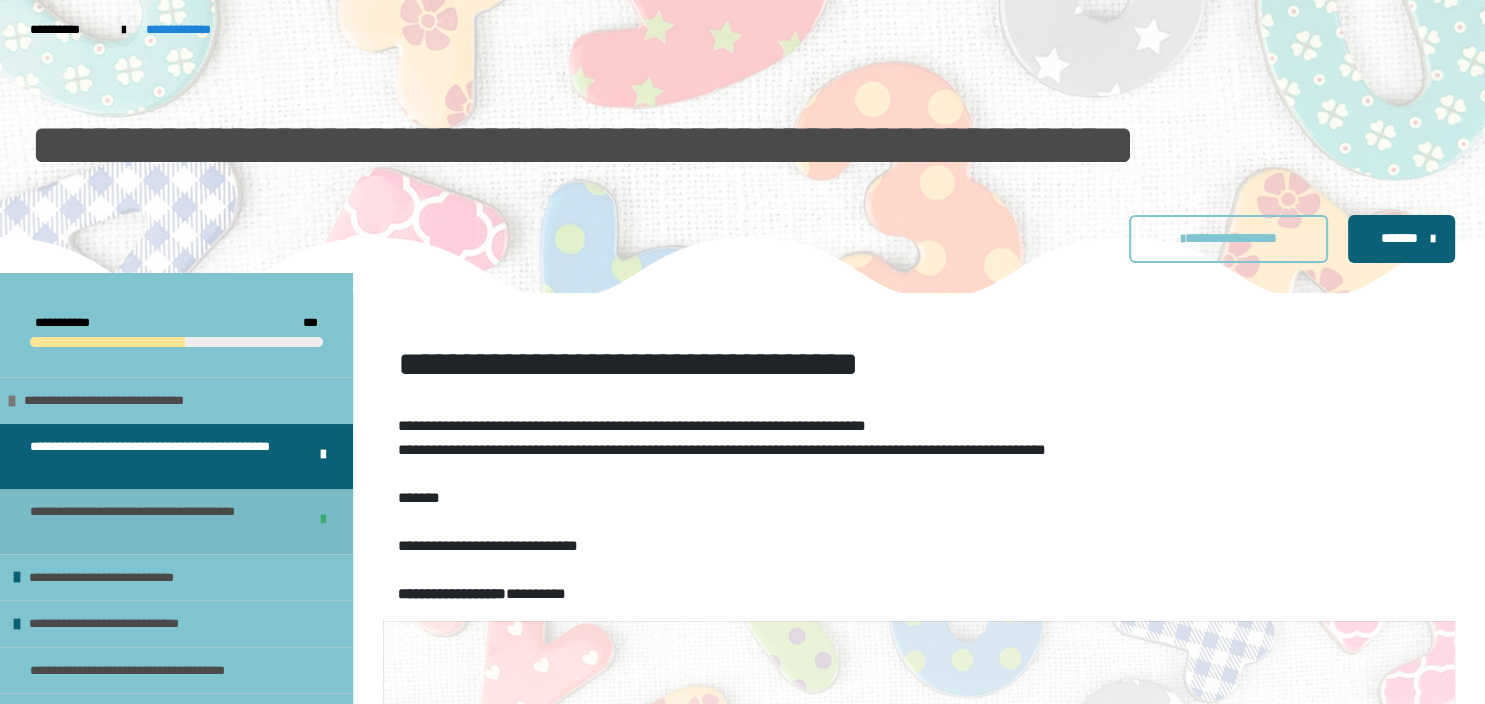 drag, startPoint x: 1476, startPoint y: 6, endPoint x: 442, endPoint y: 23, distance: 1034.1398 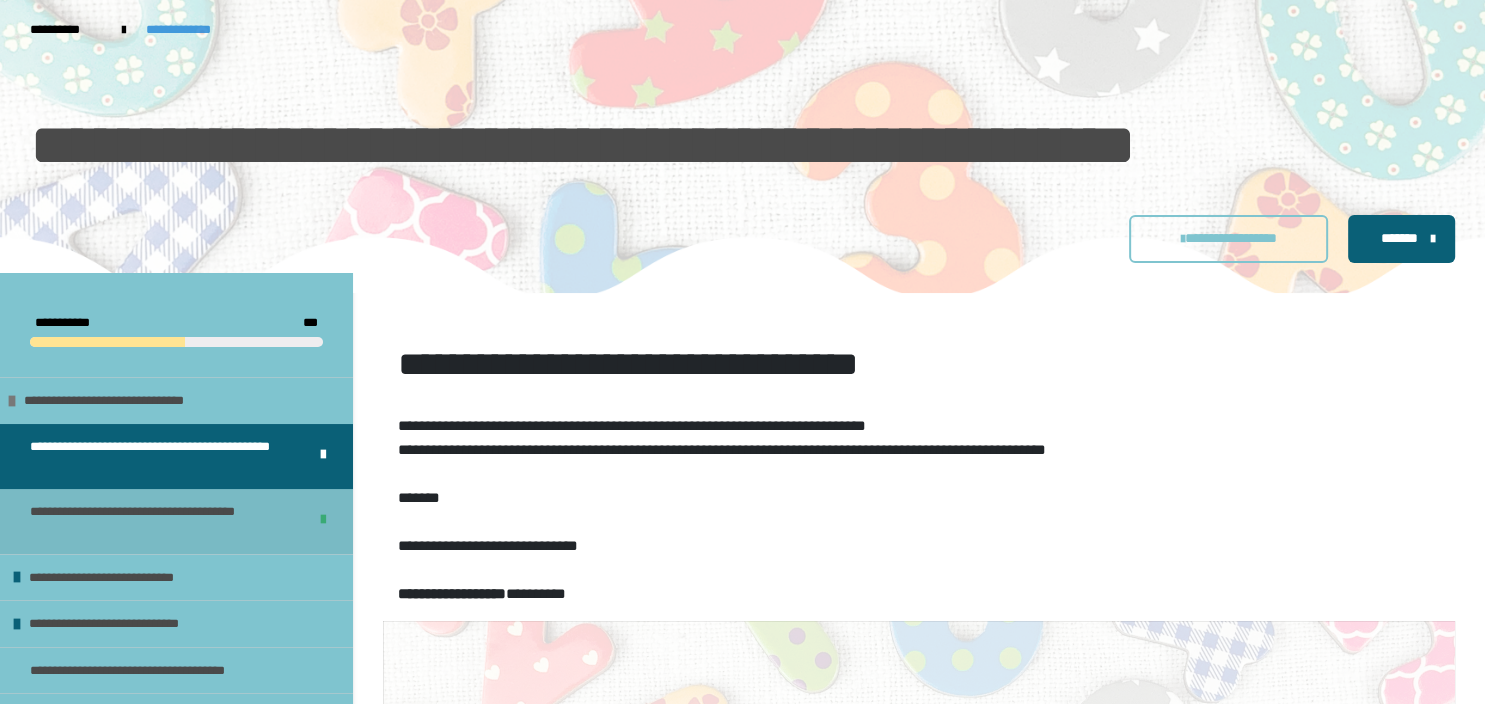 click on "**********" at bounding box center [190, 30] 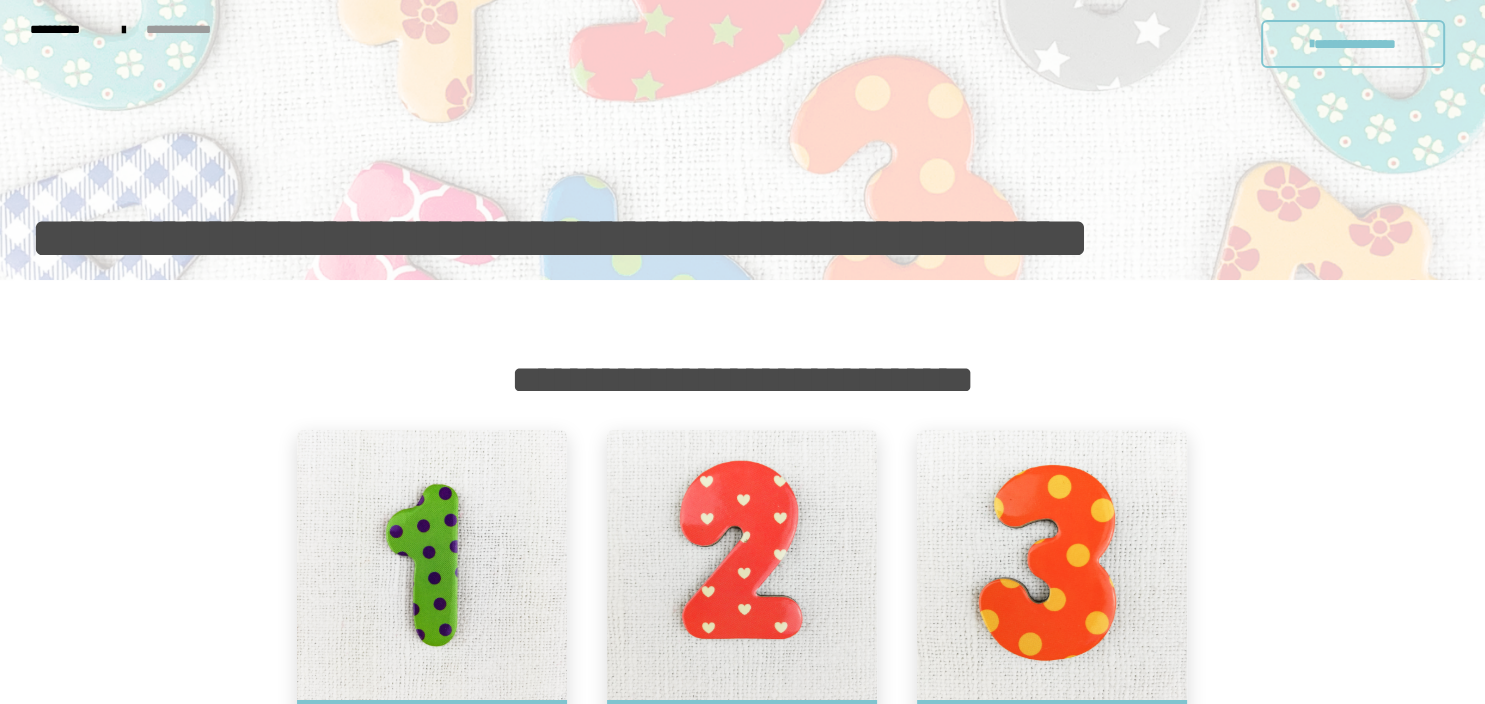 click at bounding box center [742, 565] 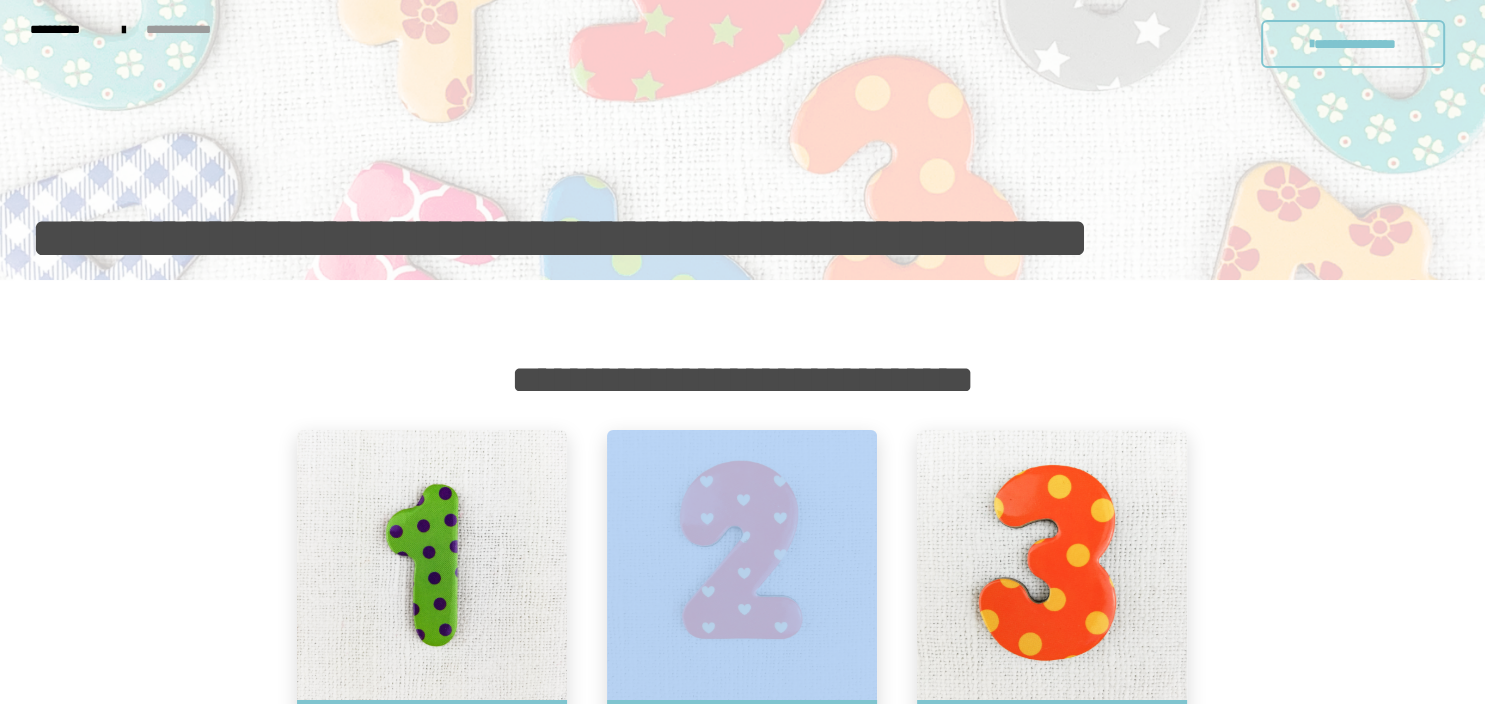 click at bounding box center [742, 565] 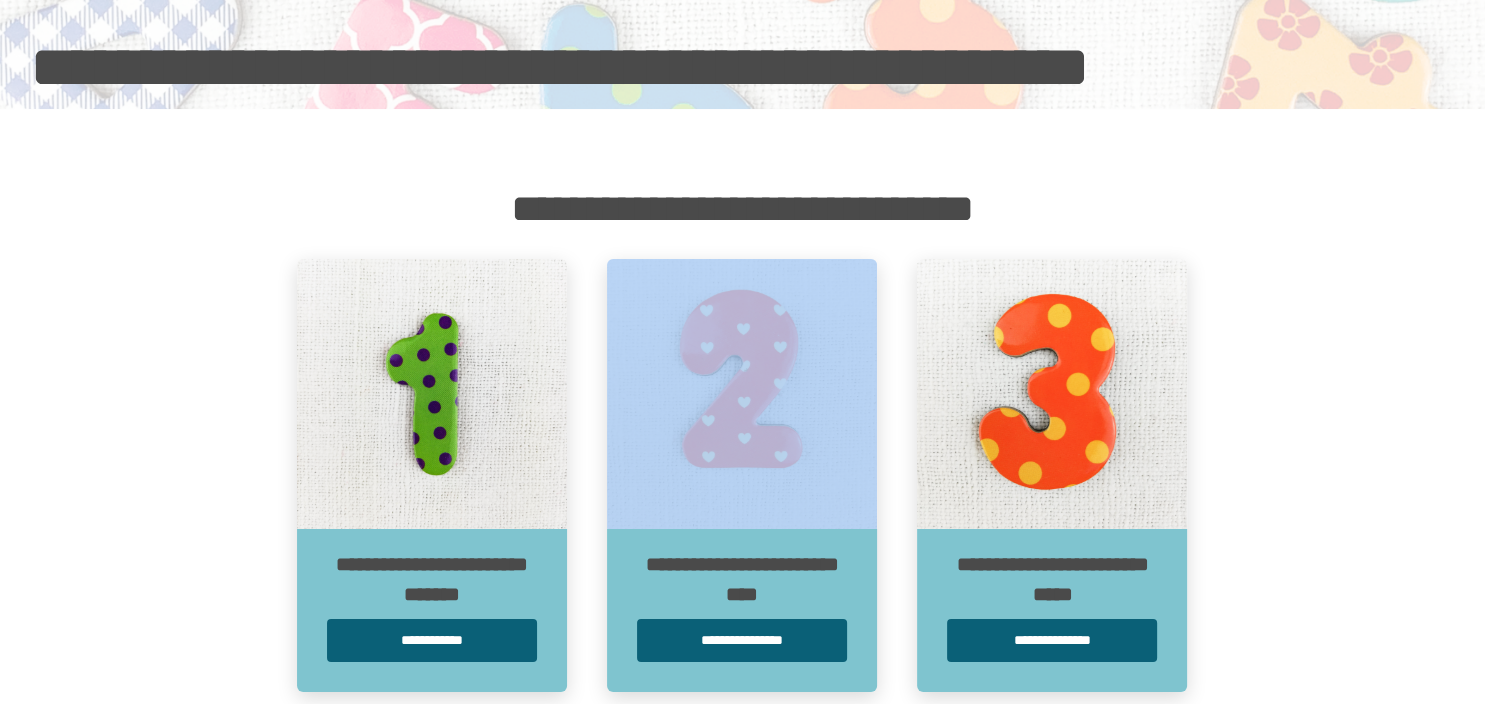 scroll, scrollTop: 219, scrollLeft: 0, axis: vertical 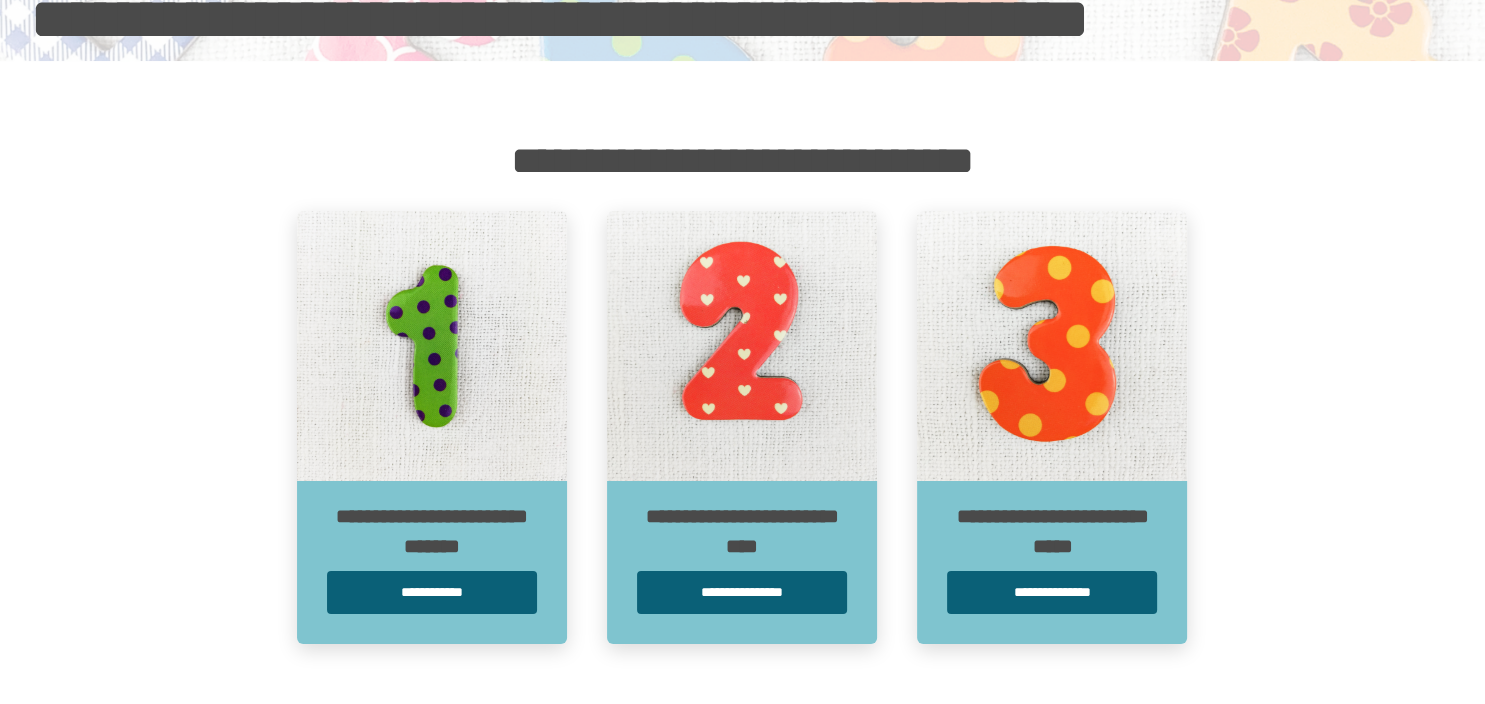 click on "**********" at bounding box center [742, 422] 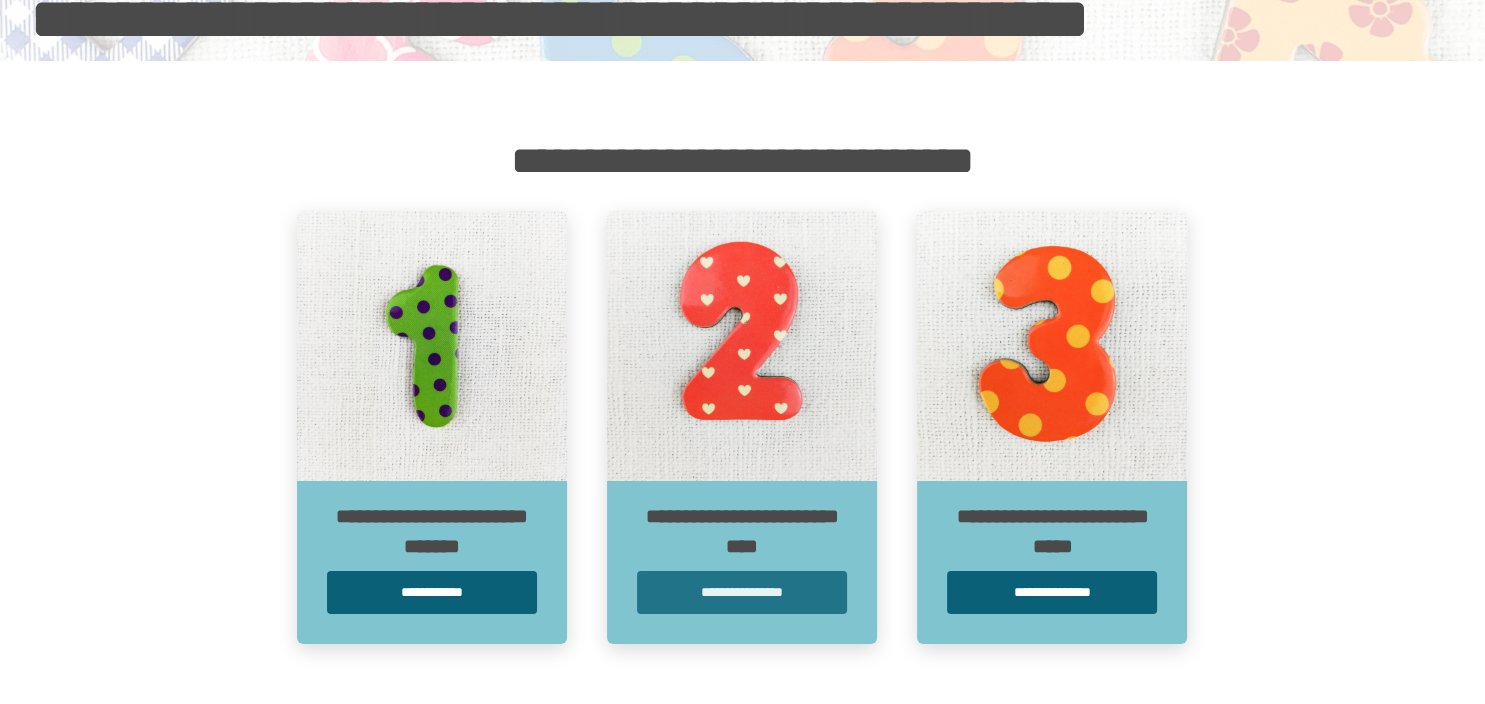click on "**********" at bounding box center (742, 592) 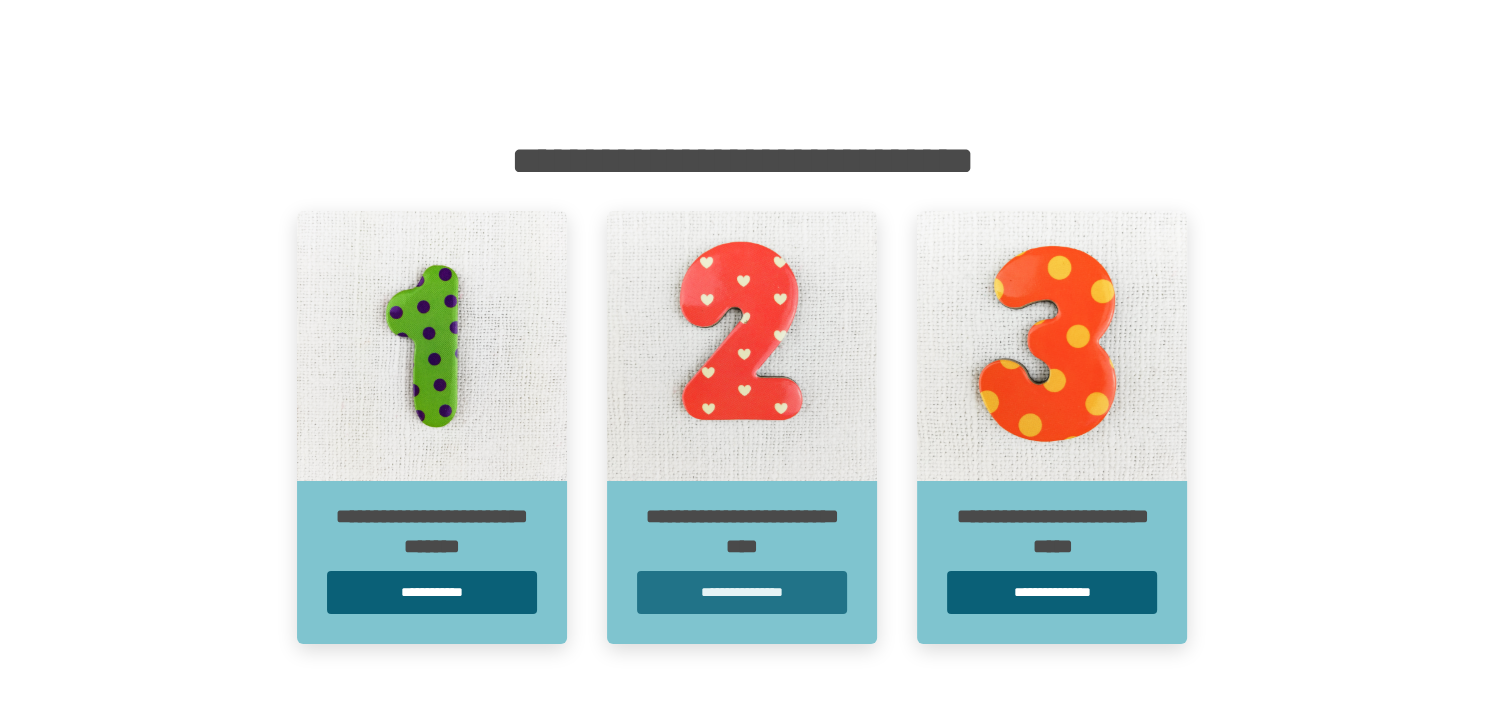 scroll, scrollTop: 0, scrollLeft: 0, axis: both 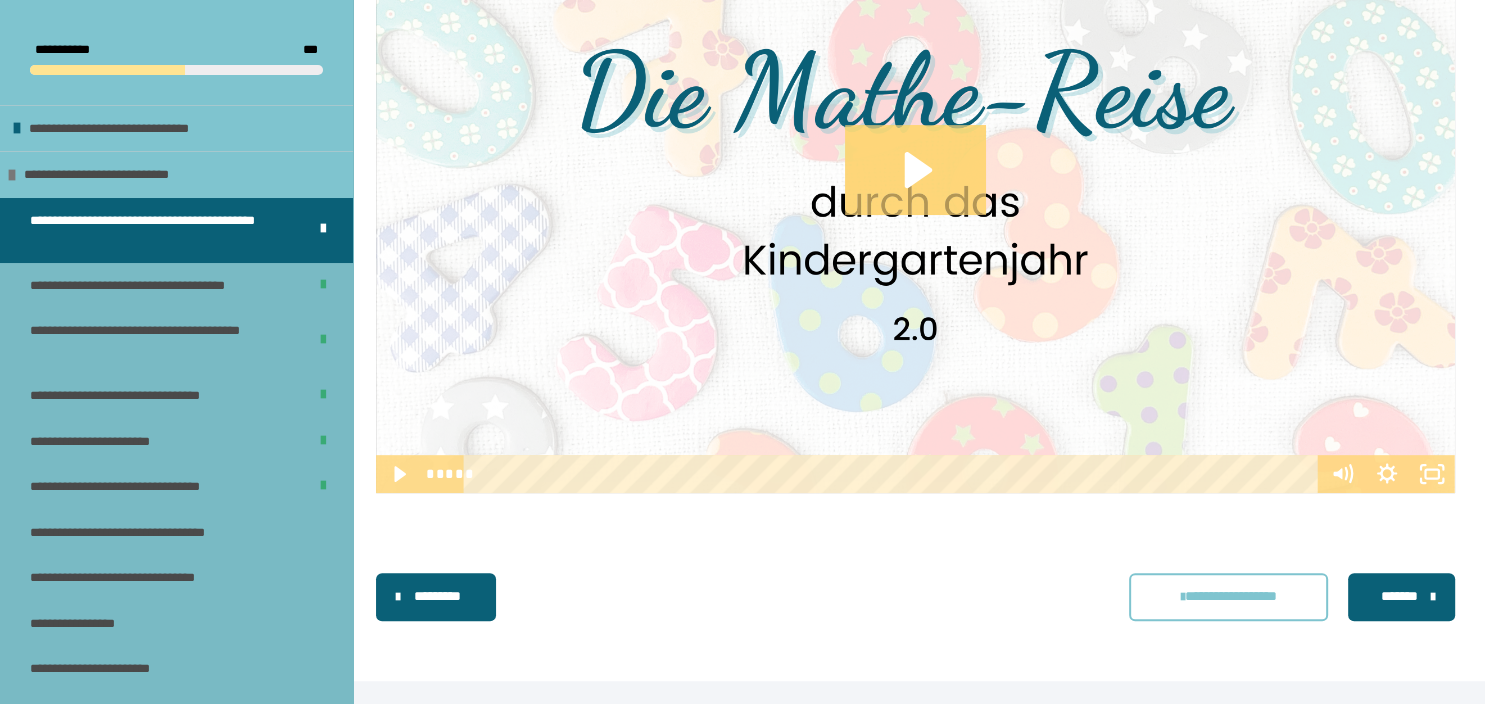 drag, startPoint x: 1479, startPoint y: 690, endPoint x: 910, endPoint y: 609, distance: 574.73645 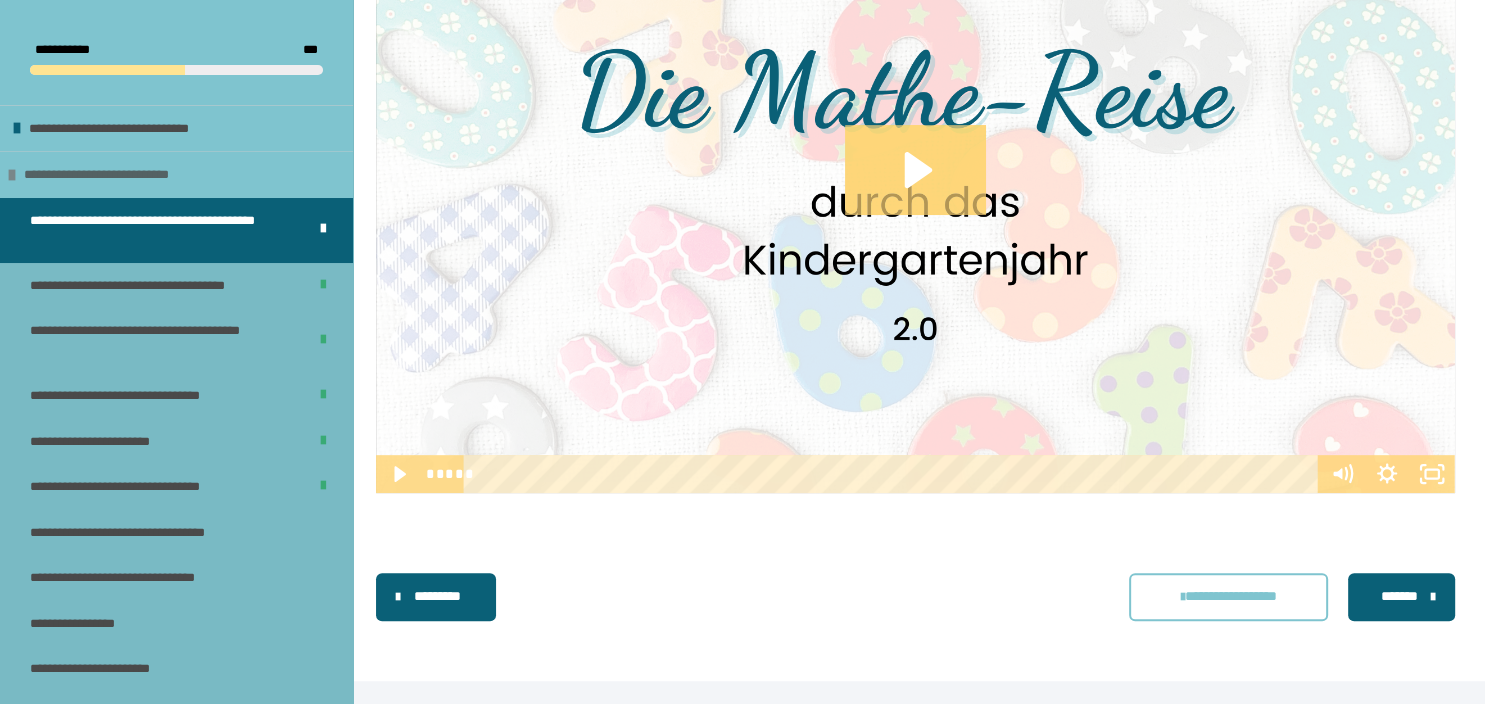 click on "**********" at bounding box center [122, 175] 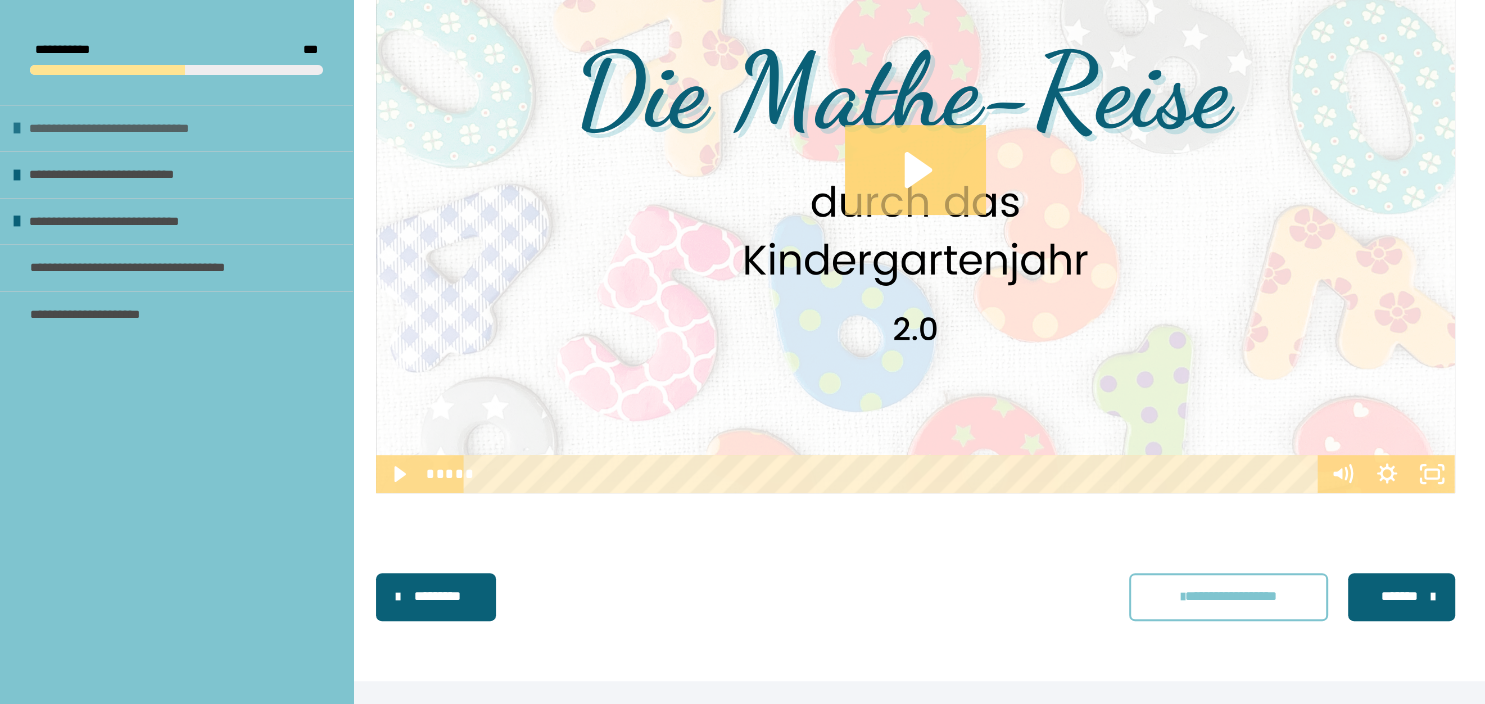 click on "**********" at bounding box center (136, 129) 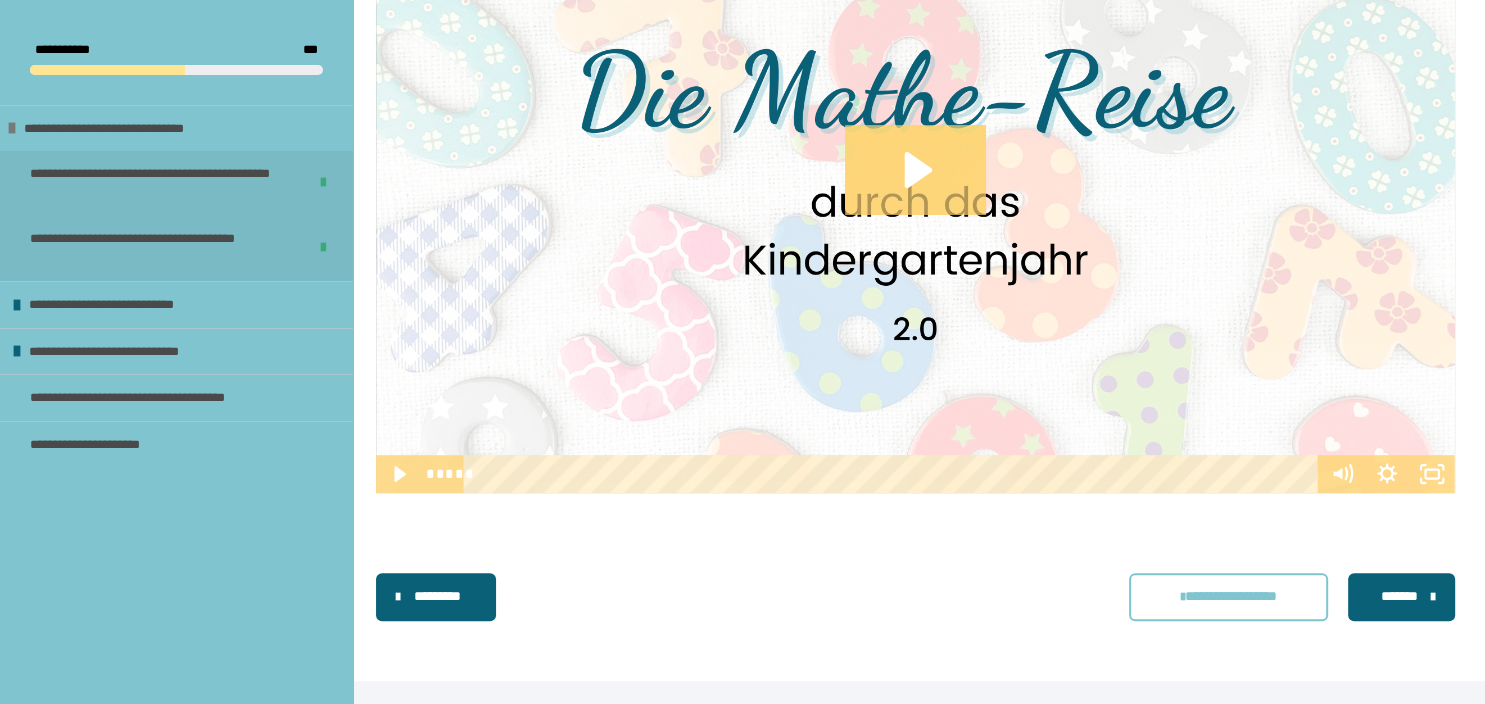 click on "**********" at bounding box center [915, 597] 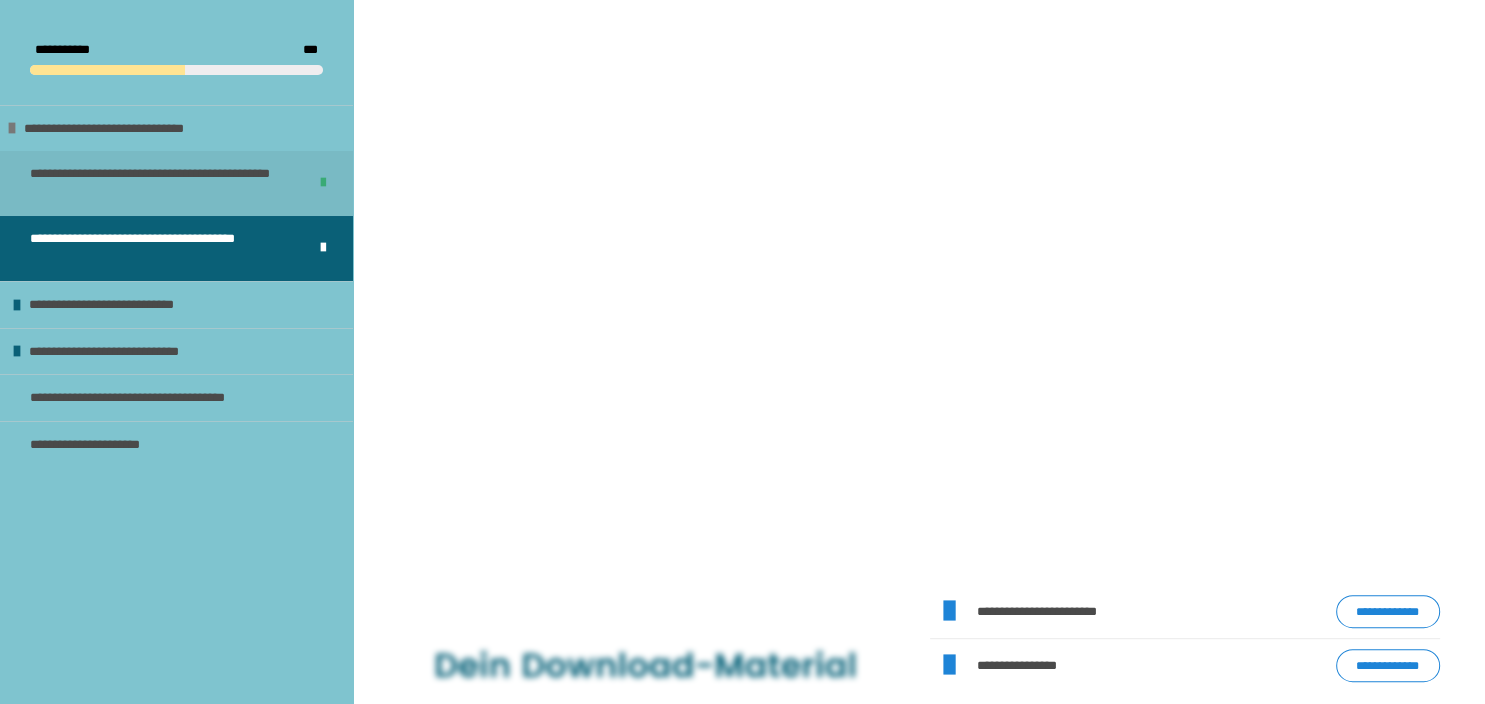 scroll, scrollTop: 370, scrollLeft: 0, axis: vertical 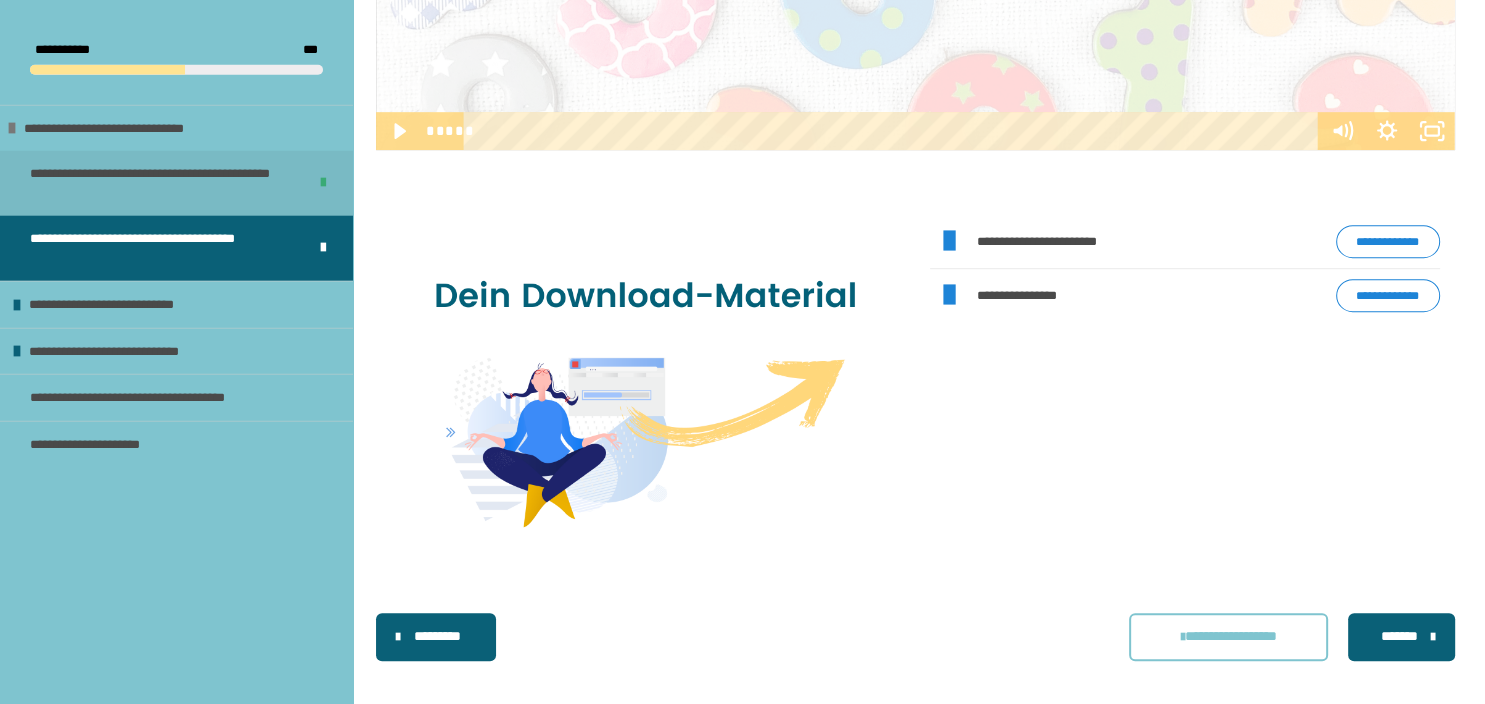 drag, startPoint x: 1477, startPoint y: 692, endPoint x: 1211, endPoint y: 507, distance: 324.00772 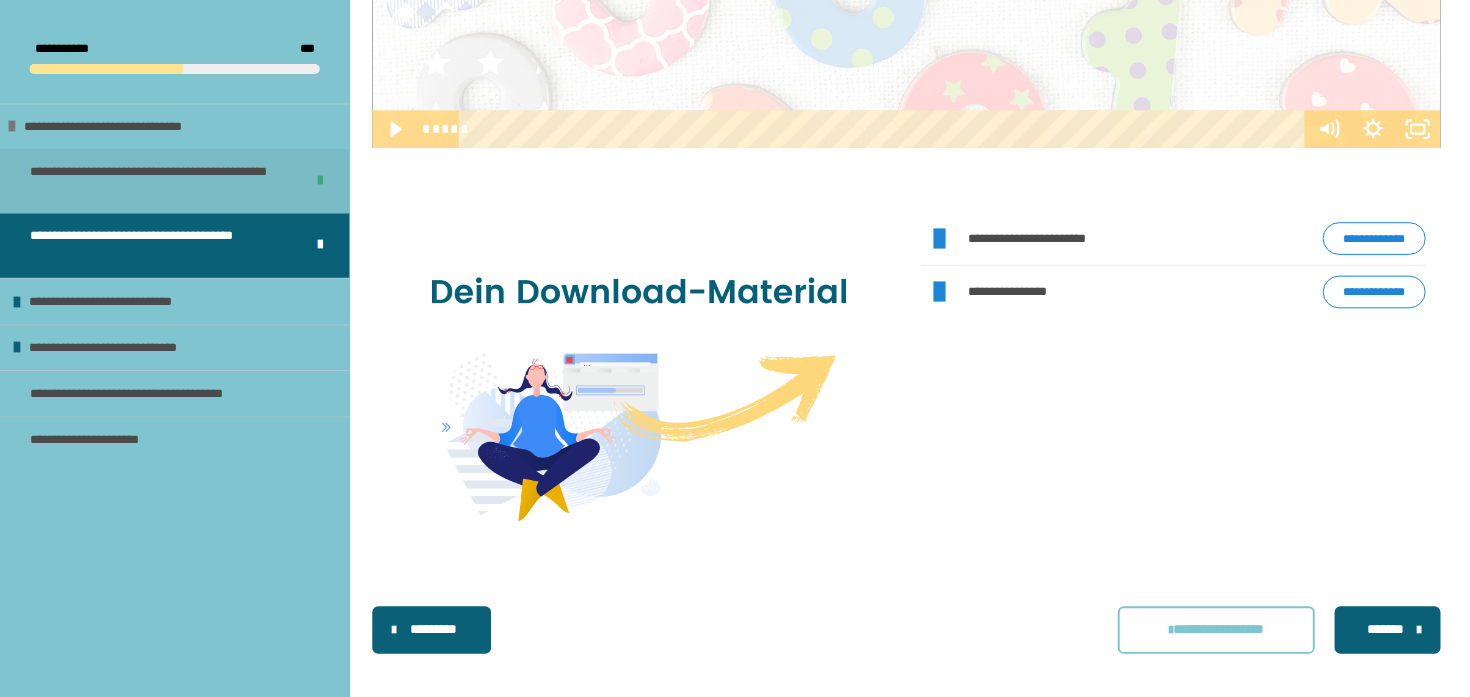 scroll, scrollTop: 1162, scrollLeft: 0, axis: vertical 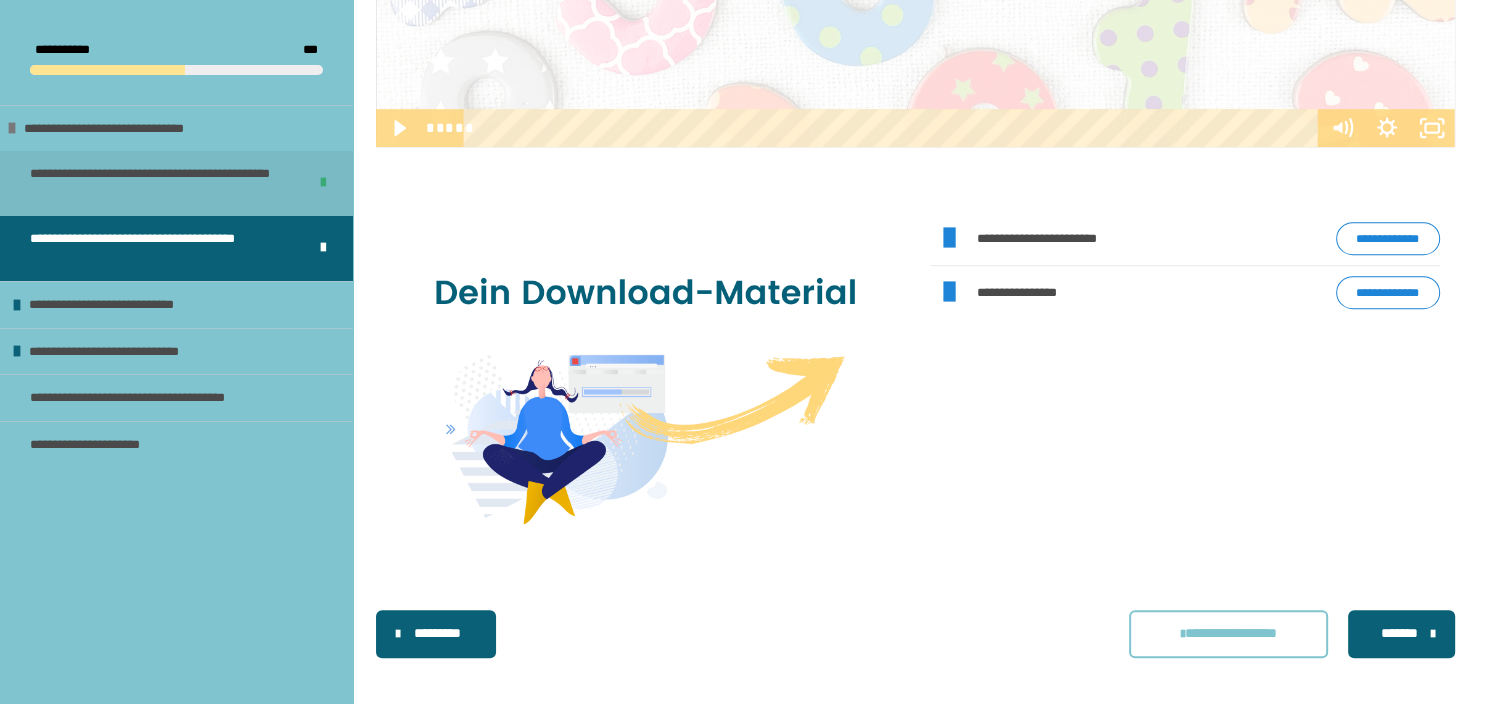 click on "**********" at bounding box center [1388, 239] 